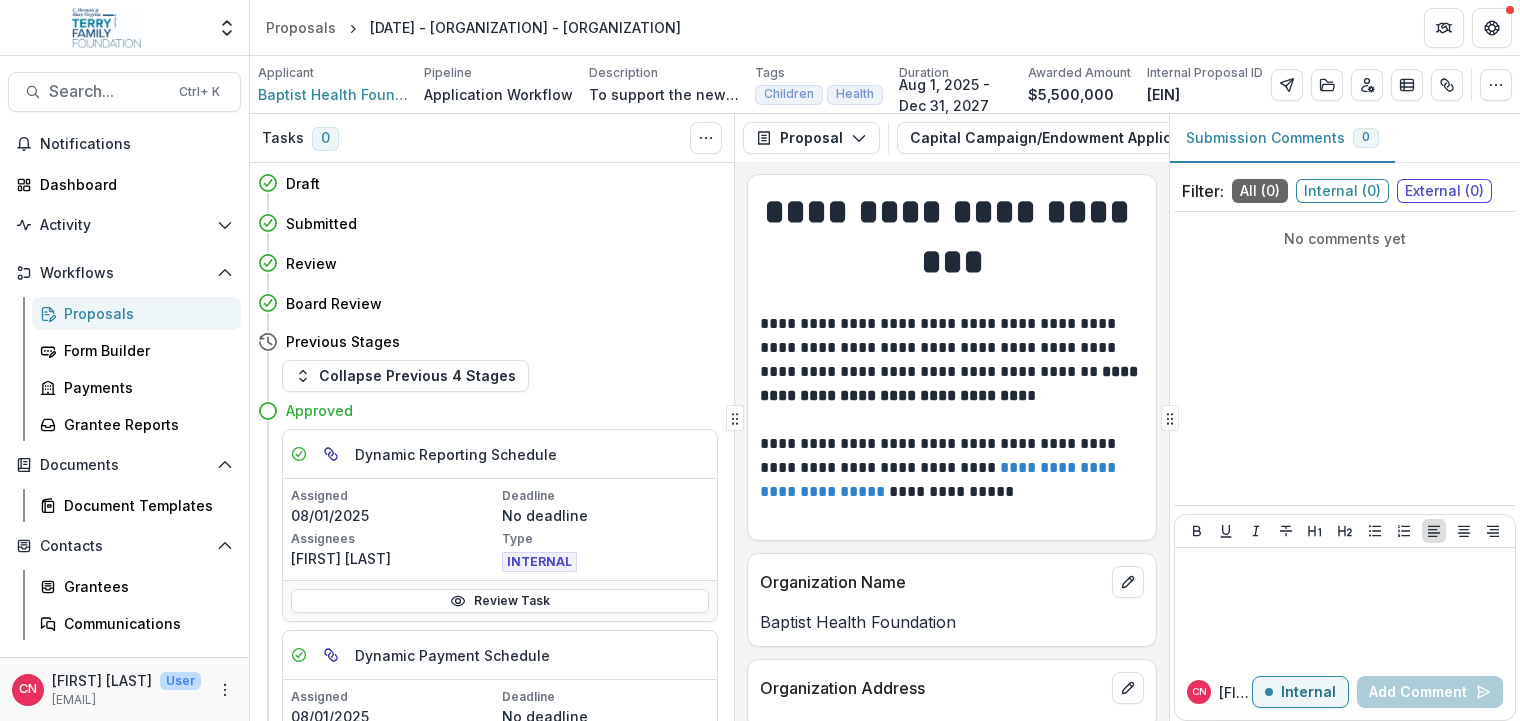 scroll, scrollTop: 0, scrollLeft: 0, axis: both 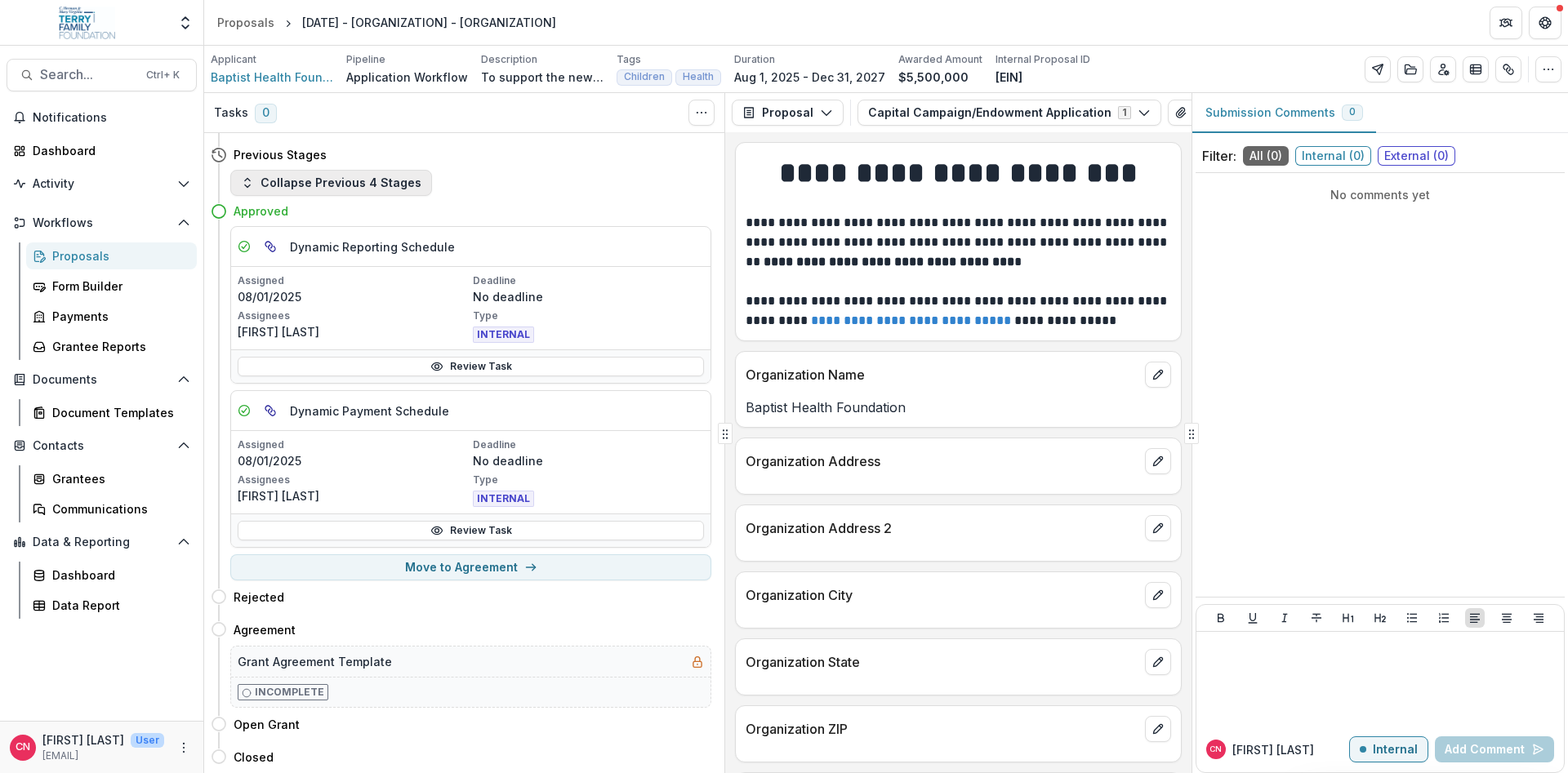 click on "Collapse Previous 4 Stages" at bounding box center (331, 183) 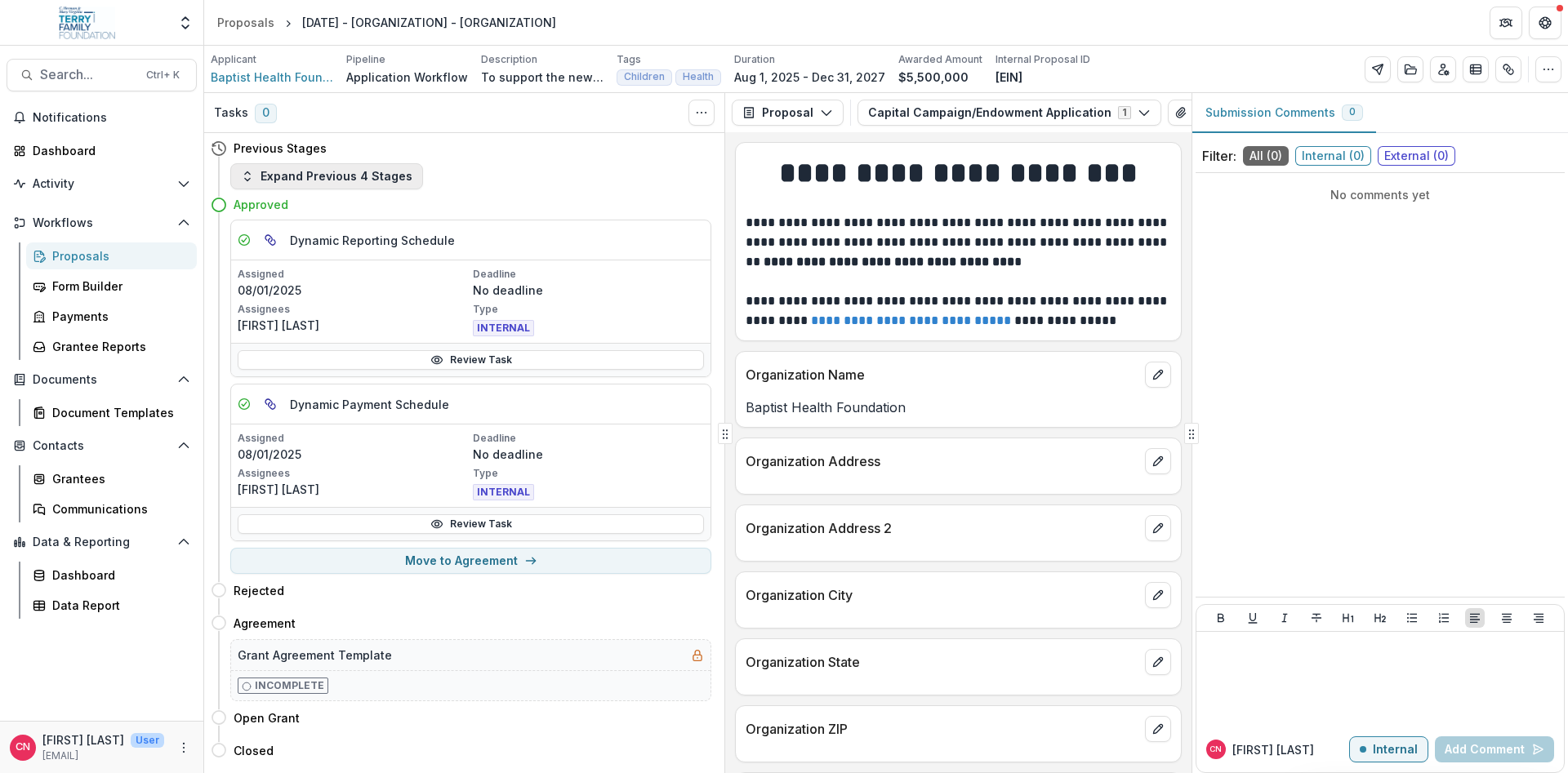 click 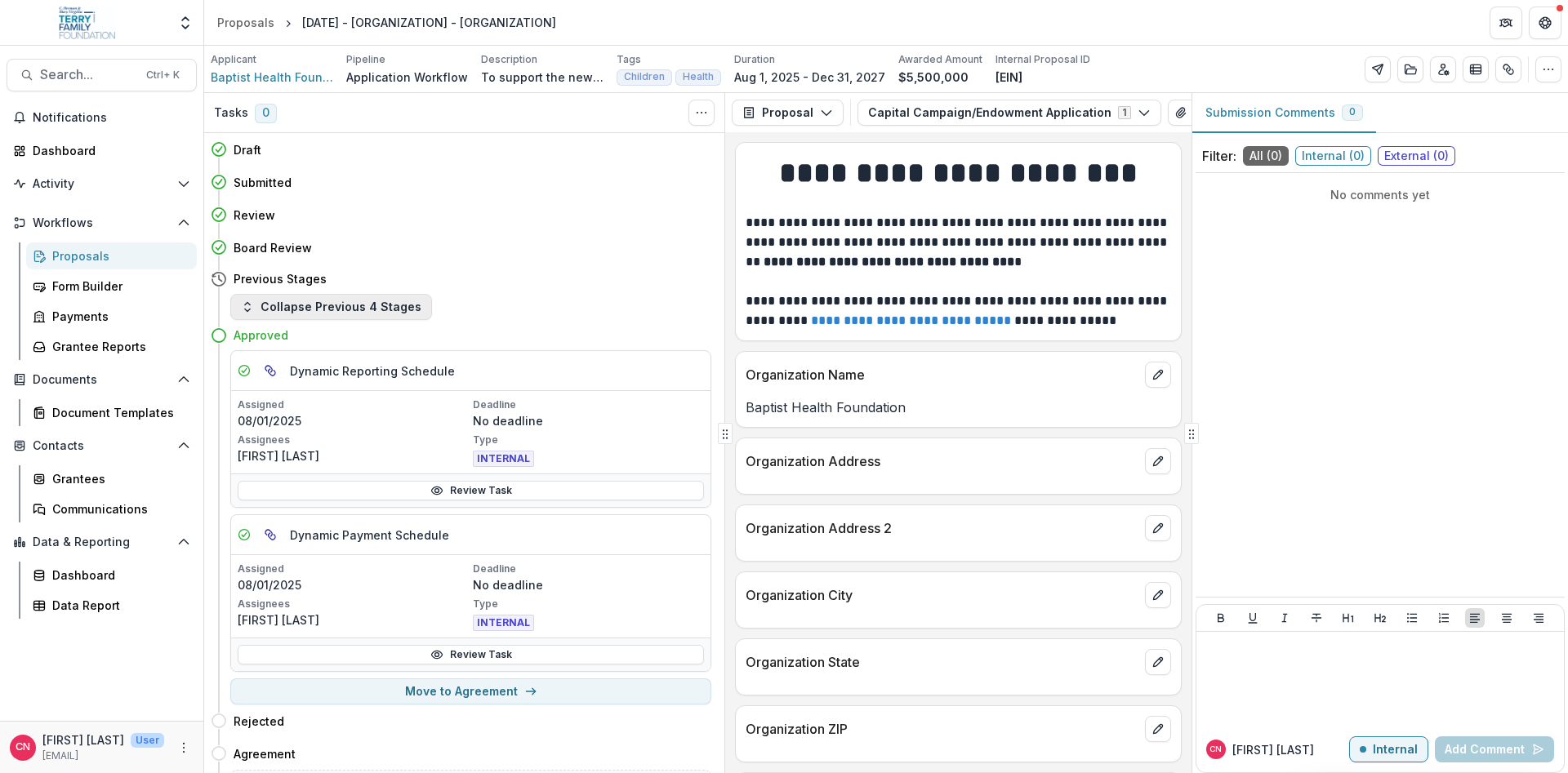 click on "Collapse Previous 4 Stages" at bounding box center [331, 307] 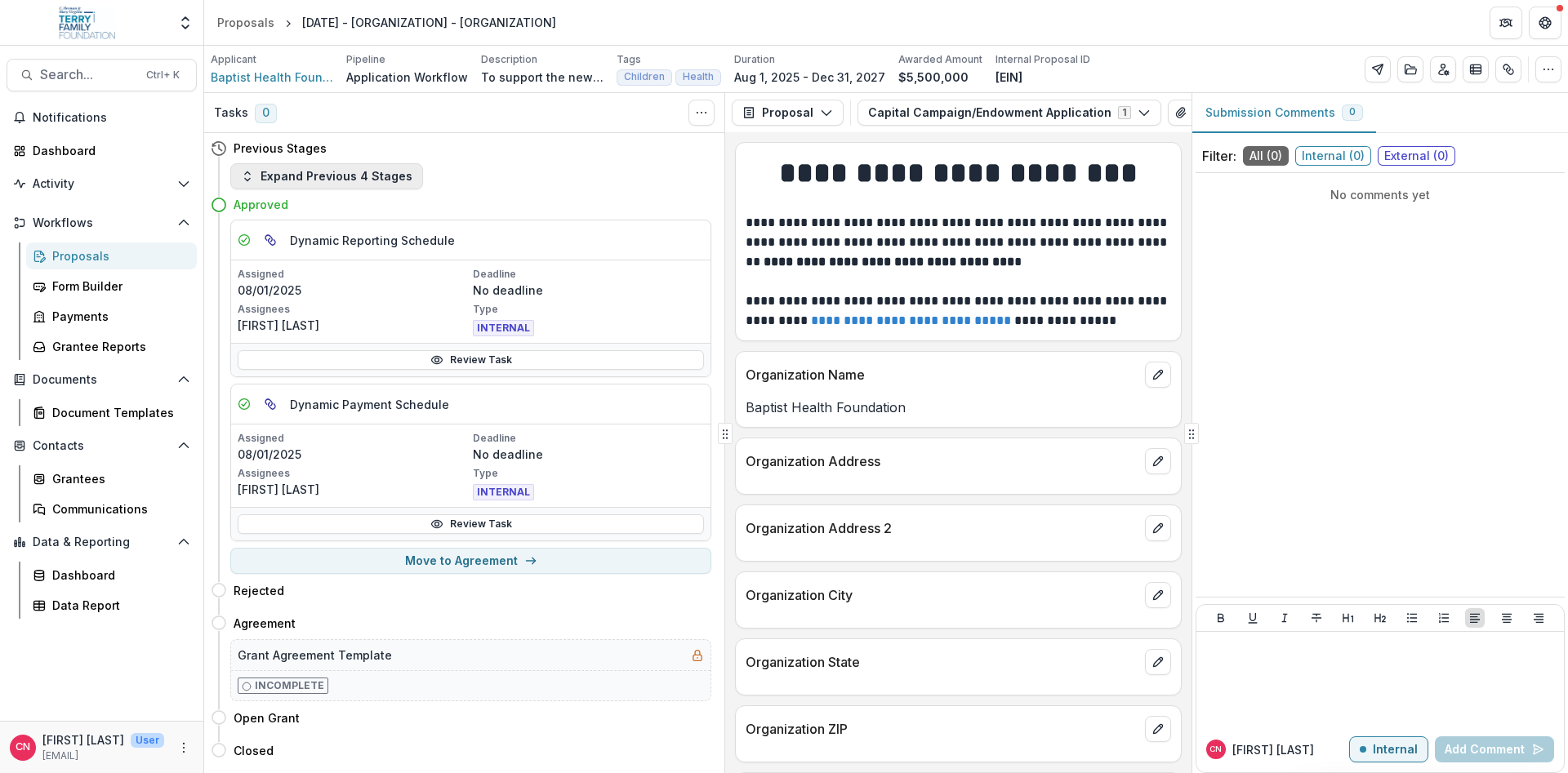 click 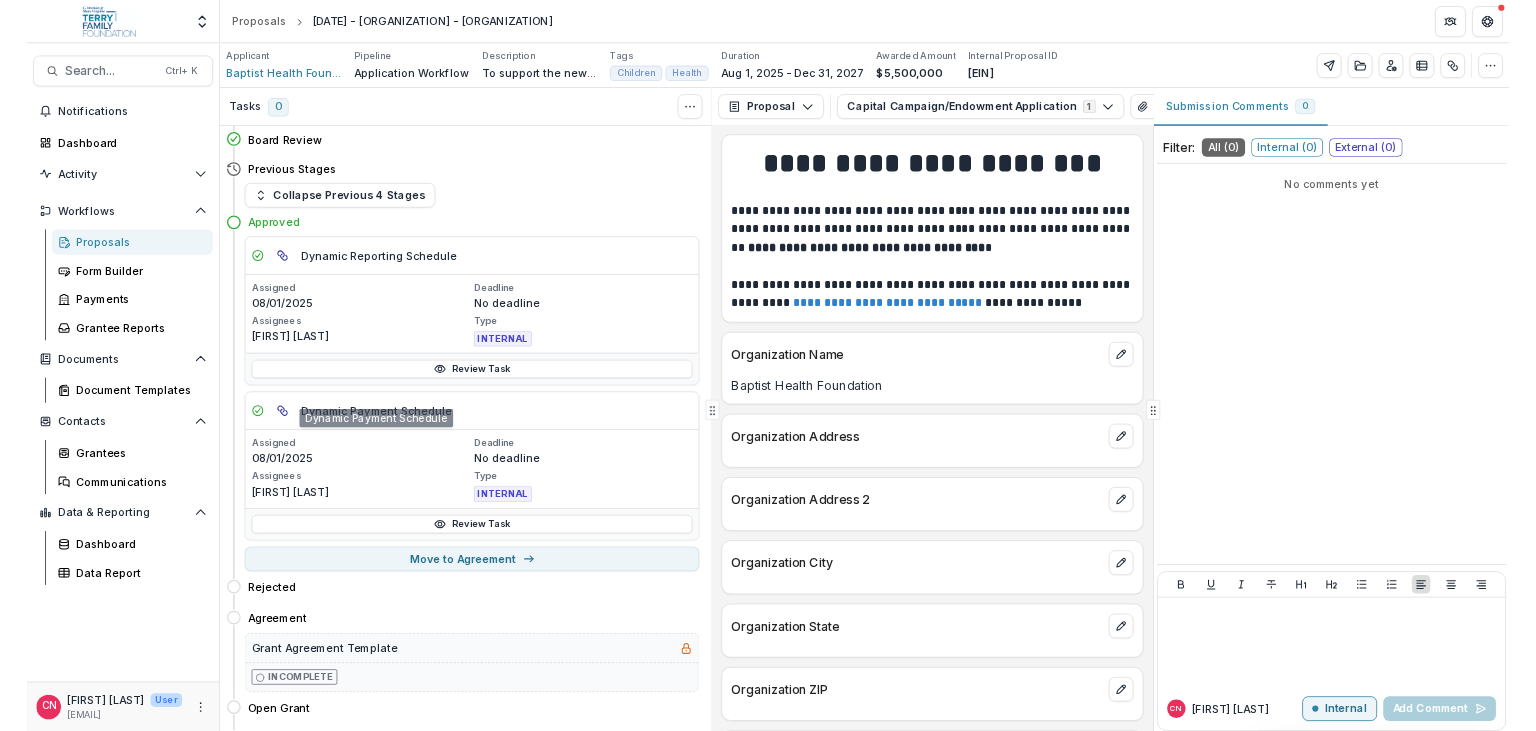 scroll, scrollTop: 152, scrollLeft: 0, axis: vertical 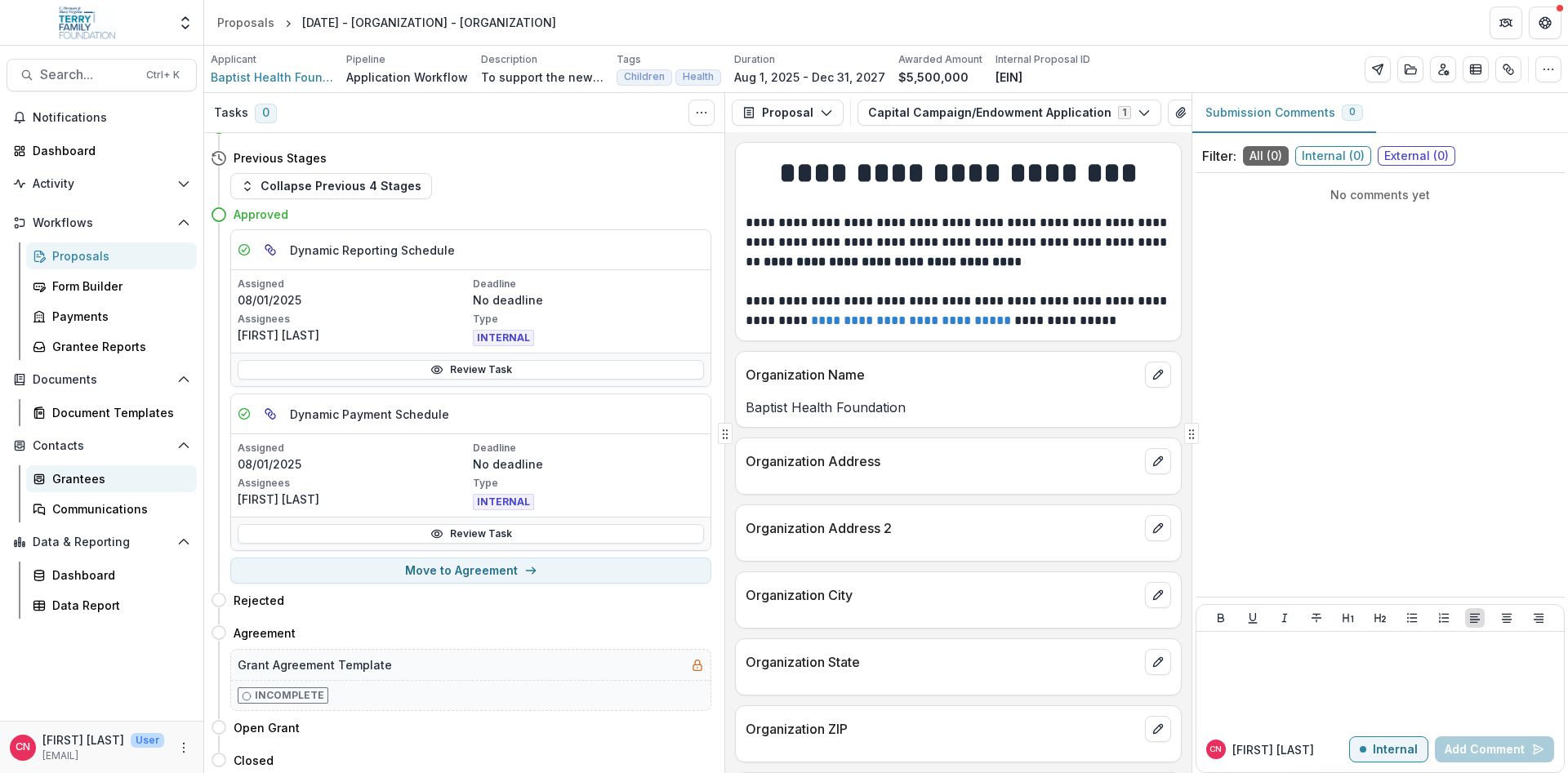 click on "Grantees" at bounding box center [118, 478] 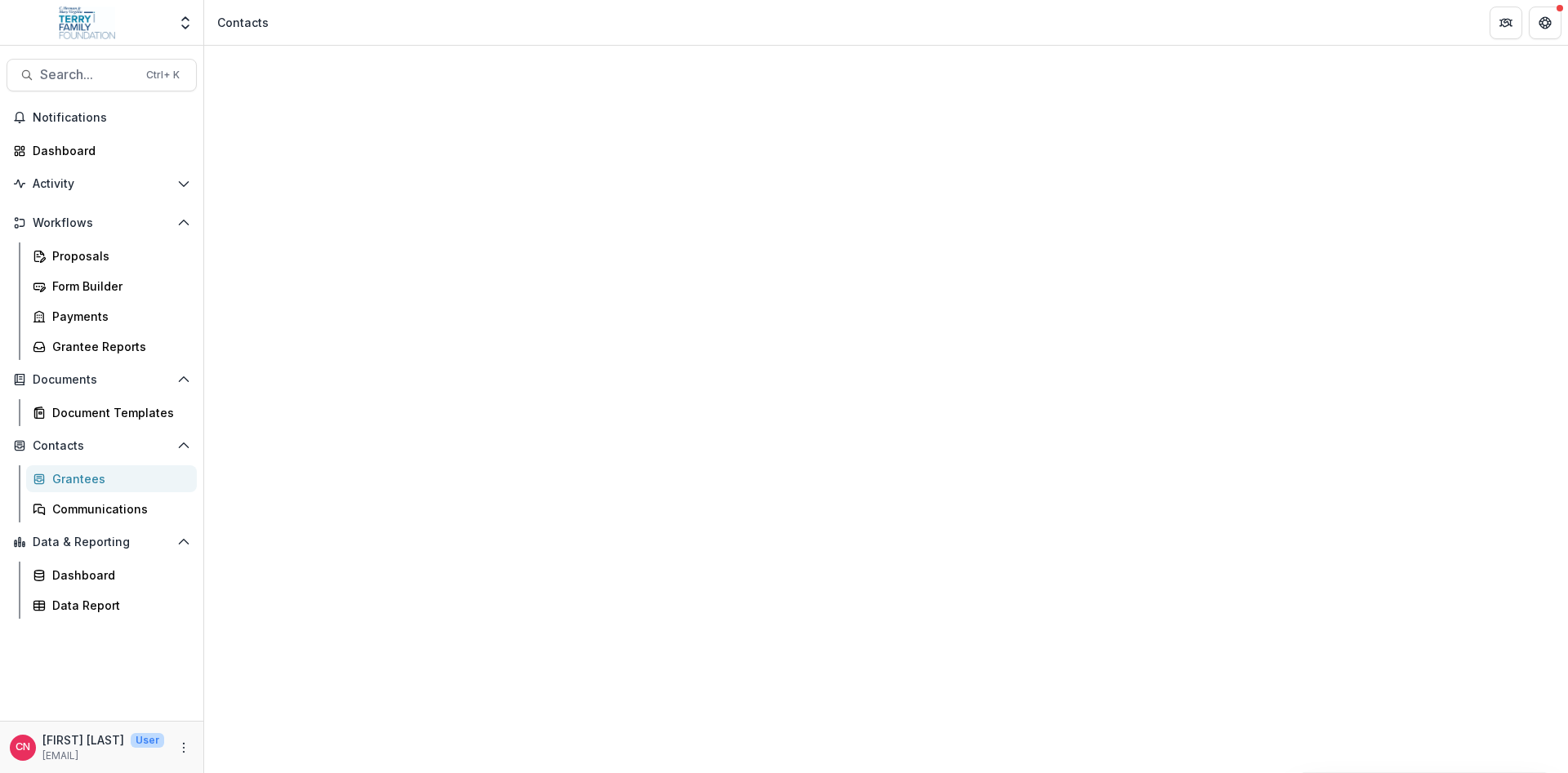 click on "Entity" at bounding box center [261, 1526] 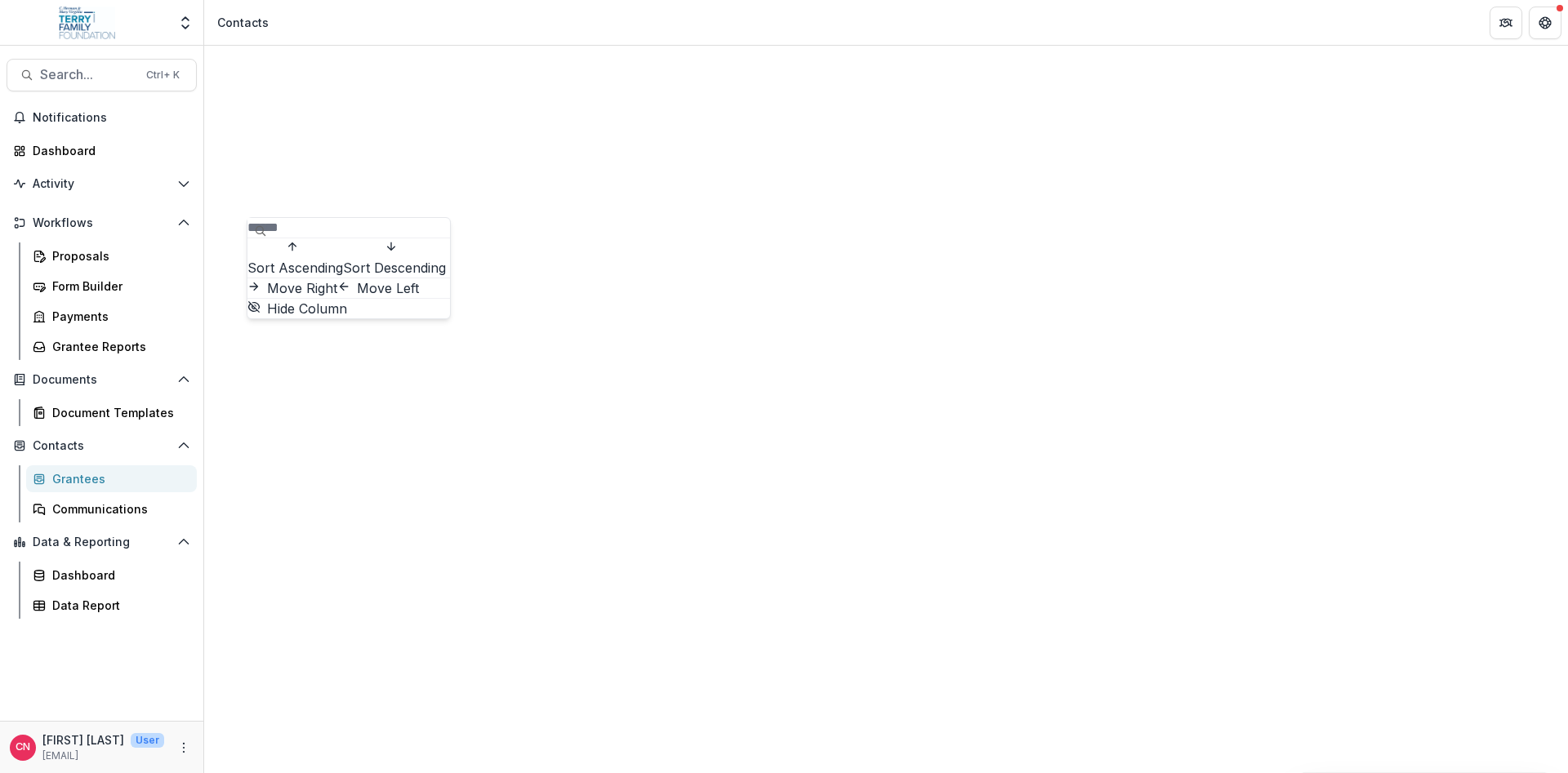 click at bounding box center [313, 228] 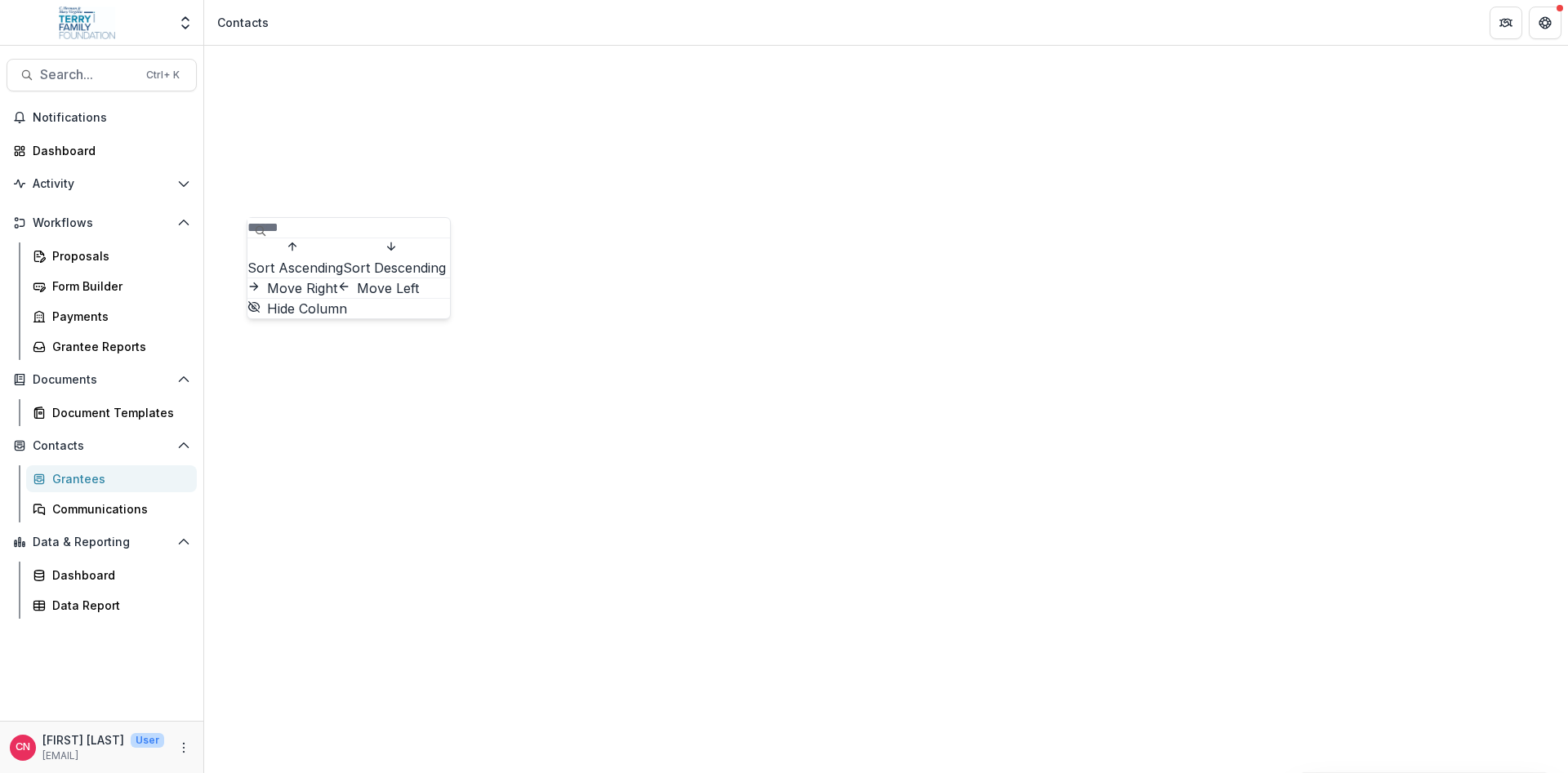 type on "*" 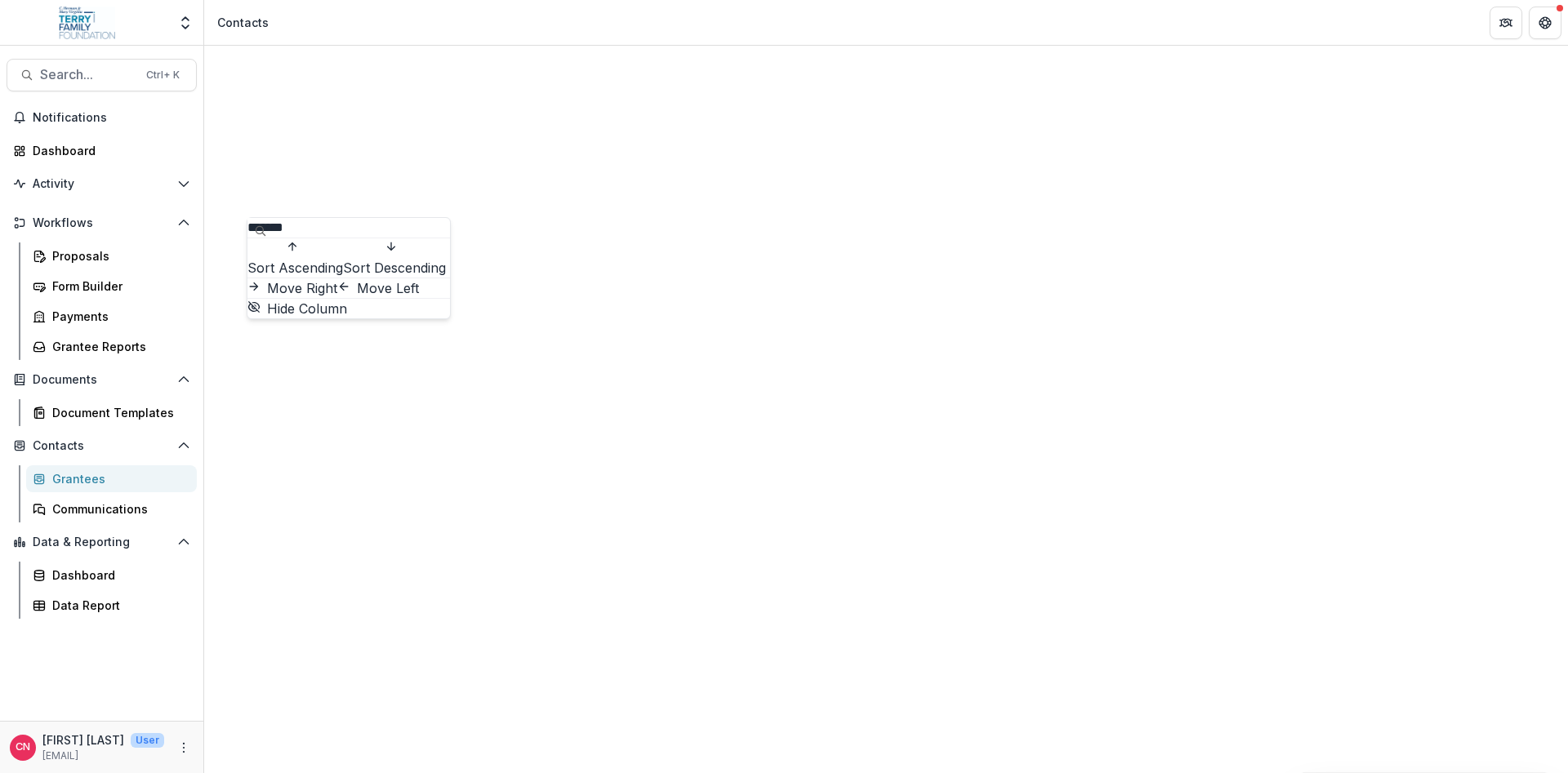 type on "******" 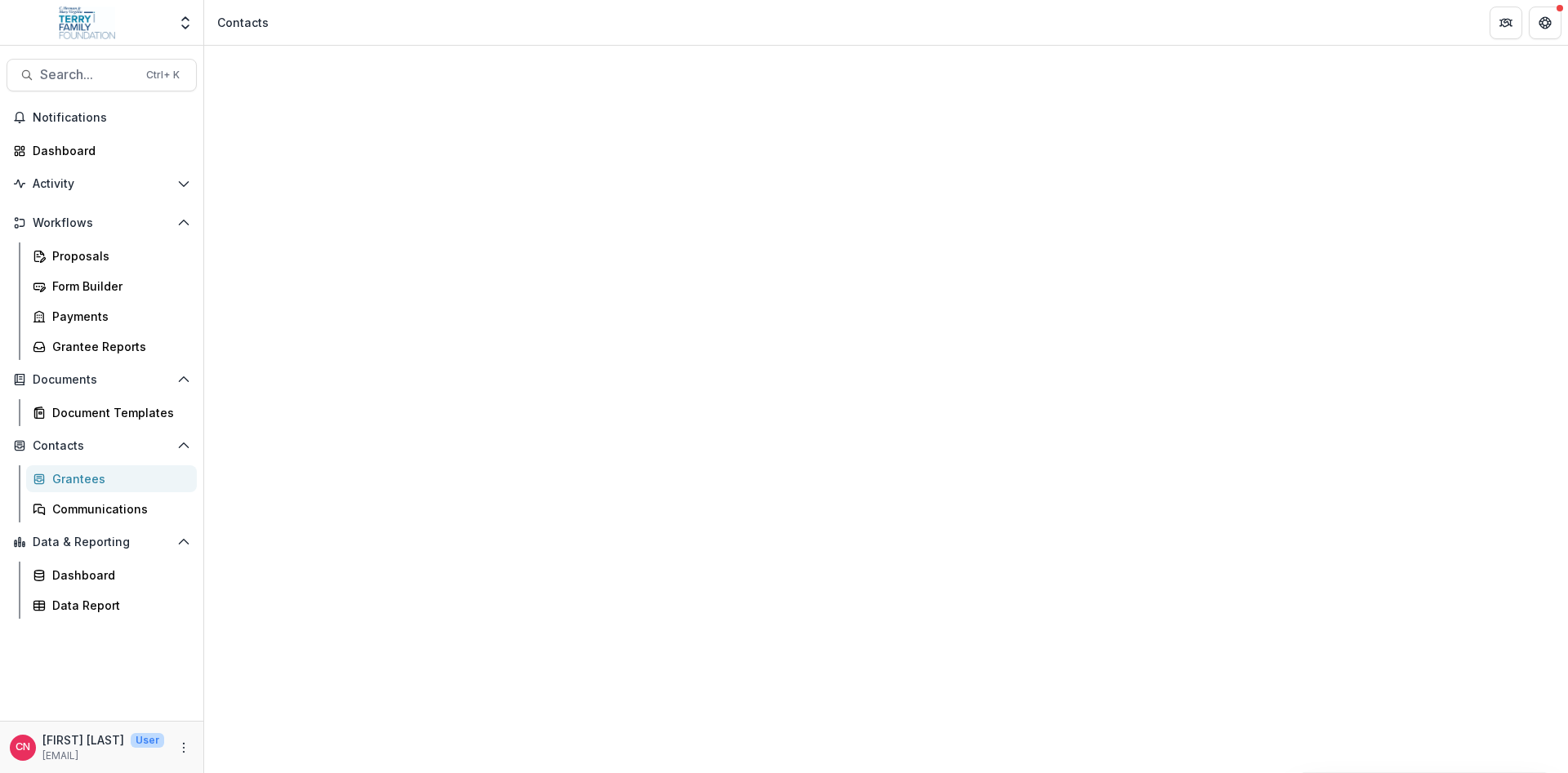 click on "New Entity" at bounding box center [374, 1484] 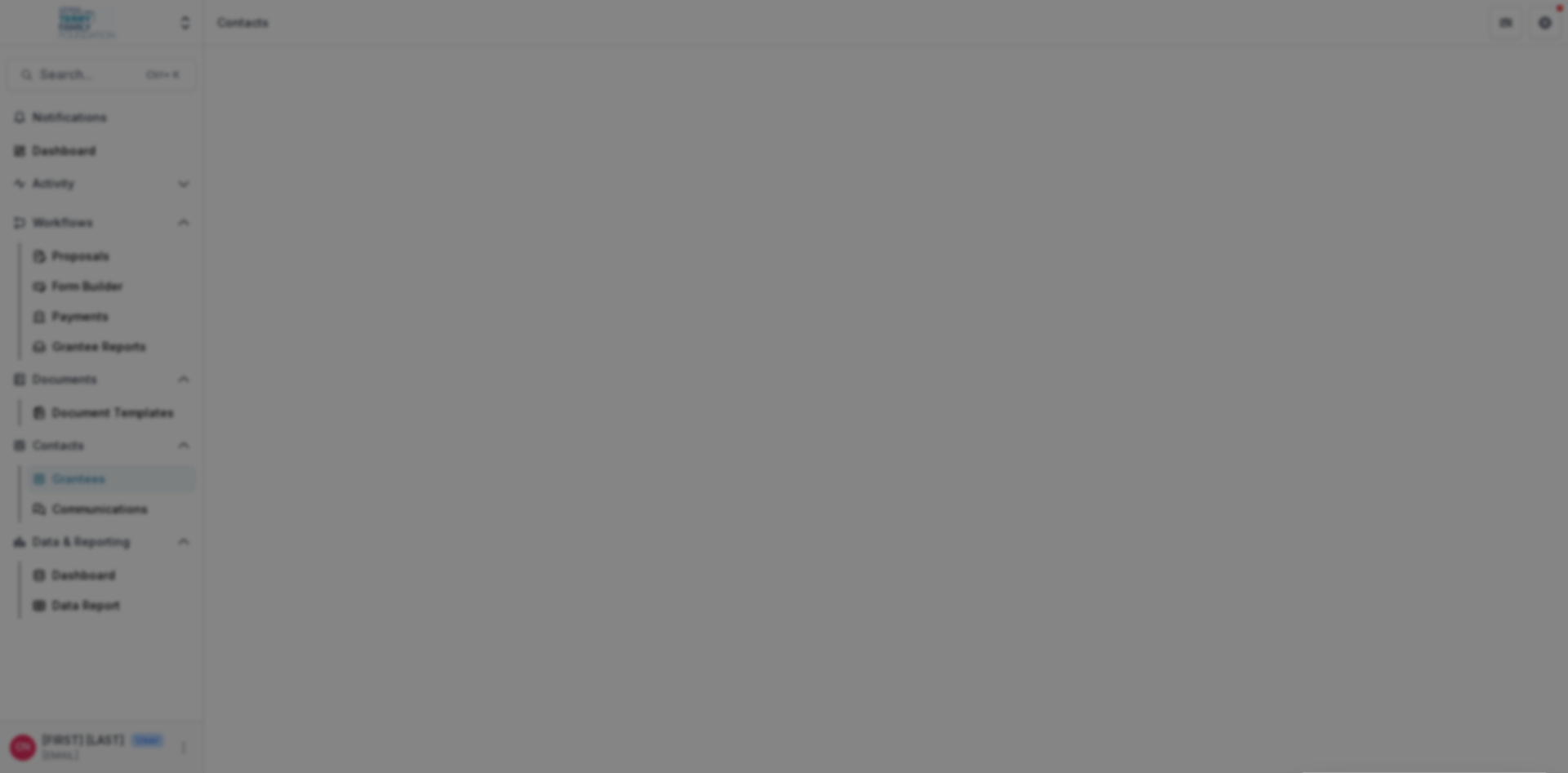 click on "Find Entity" at bounding box center [65, 858] 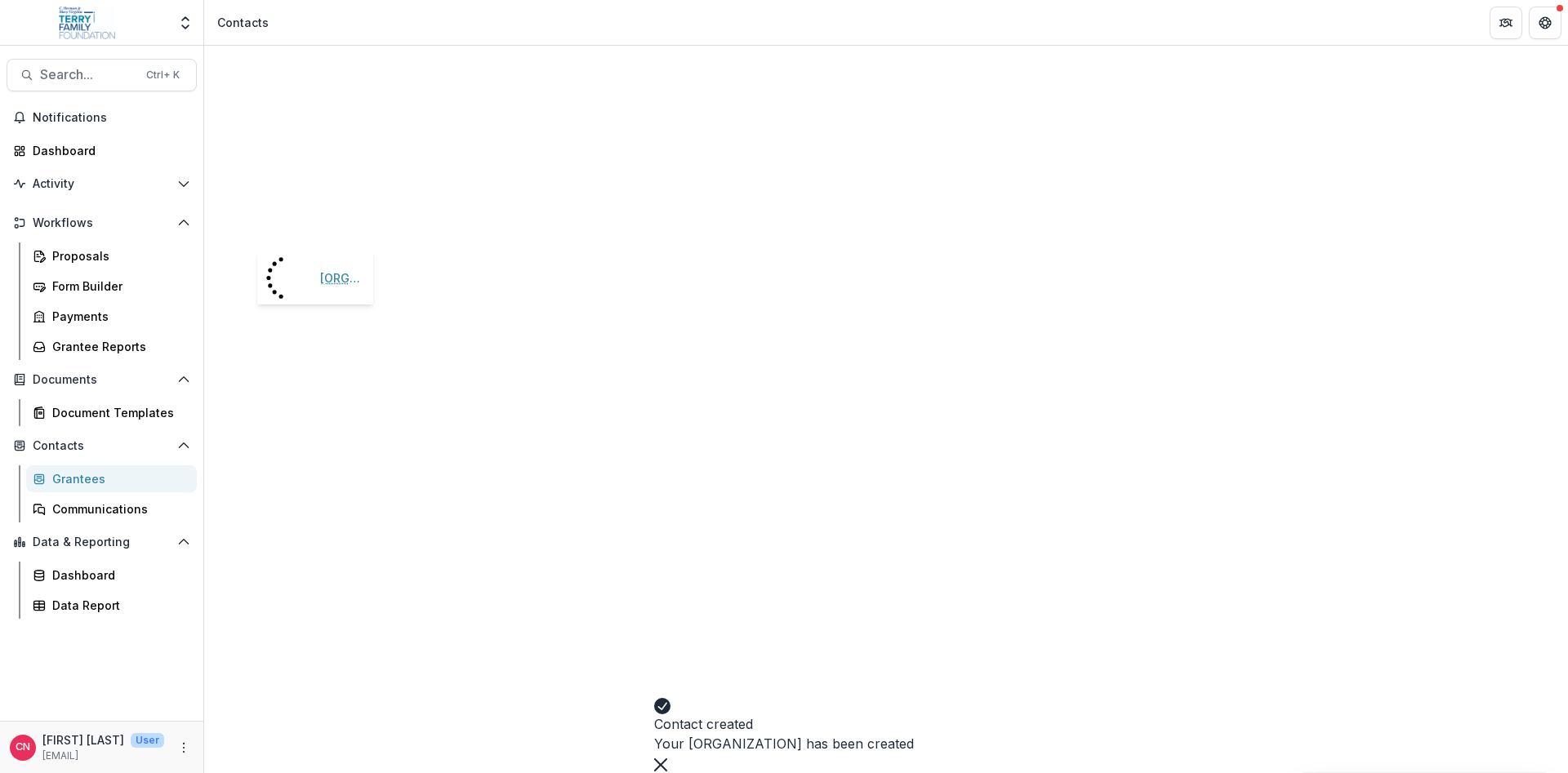 click on "[ORGANIZATION]" at bounding box center [325, 1592] 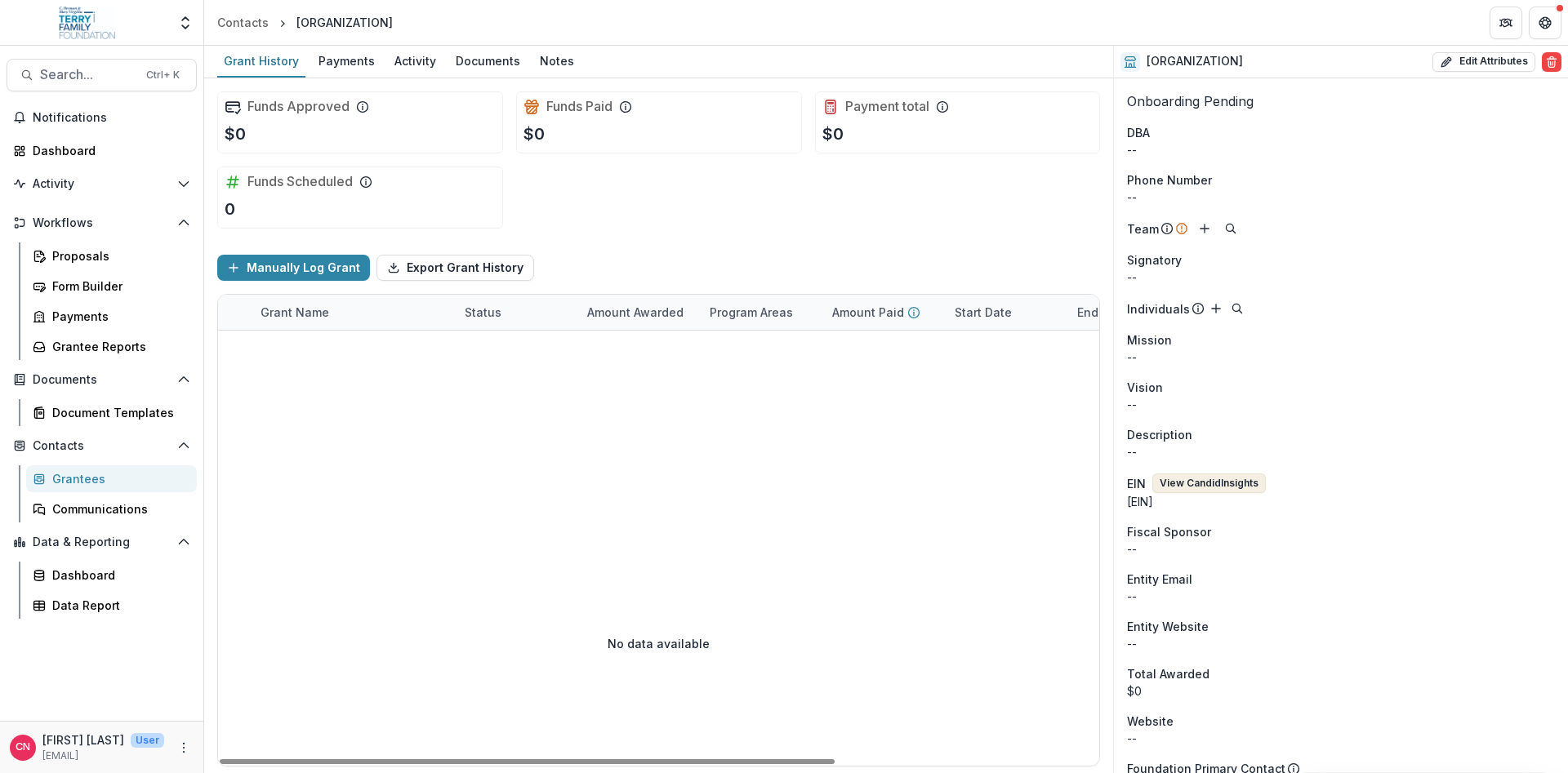 click on "View Candid  Insights" at bounding box center (1209, 483) 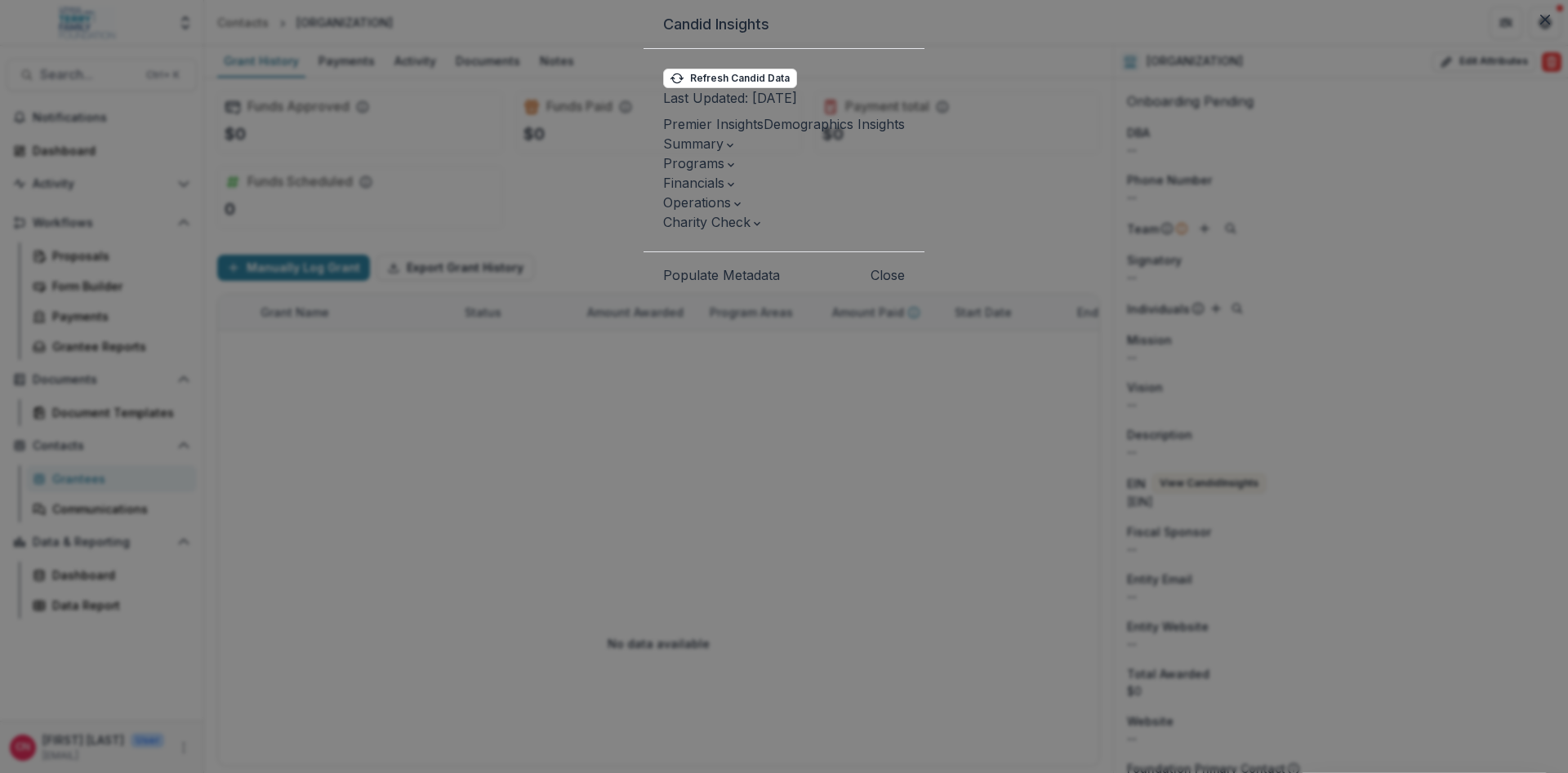 click on "Charity Check" at bounding box center [706, 222] 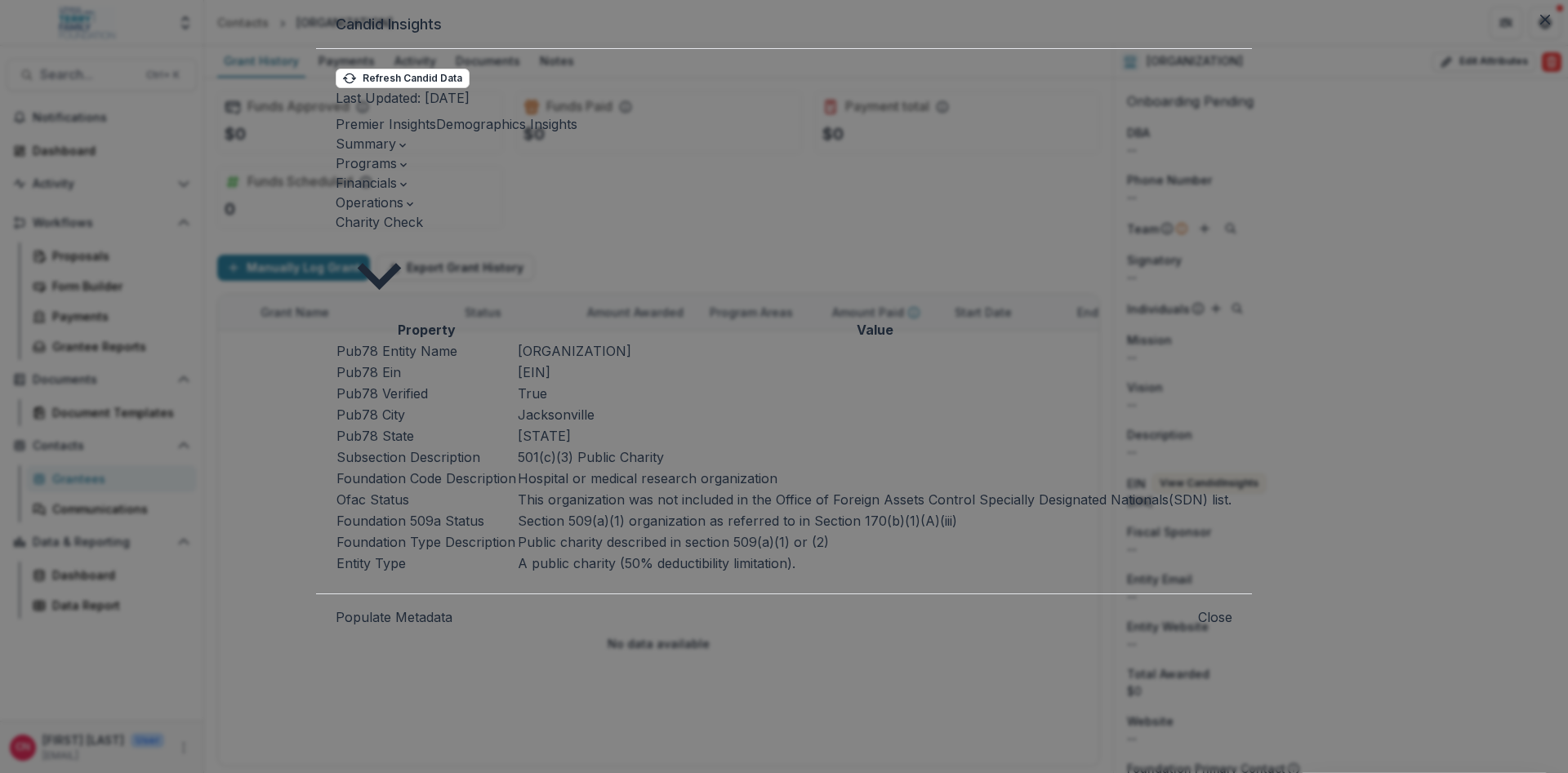 scroll, scrollTop: 10, scrollLeft: 0, axis: vertical 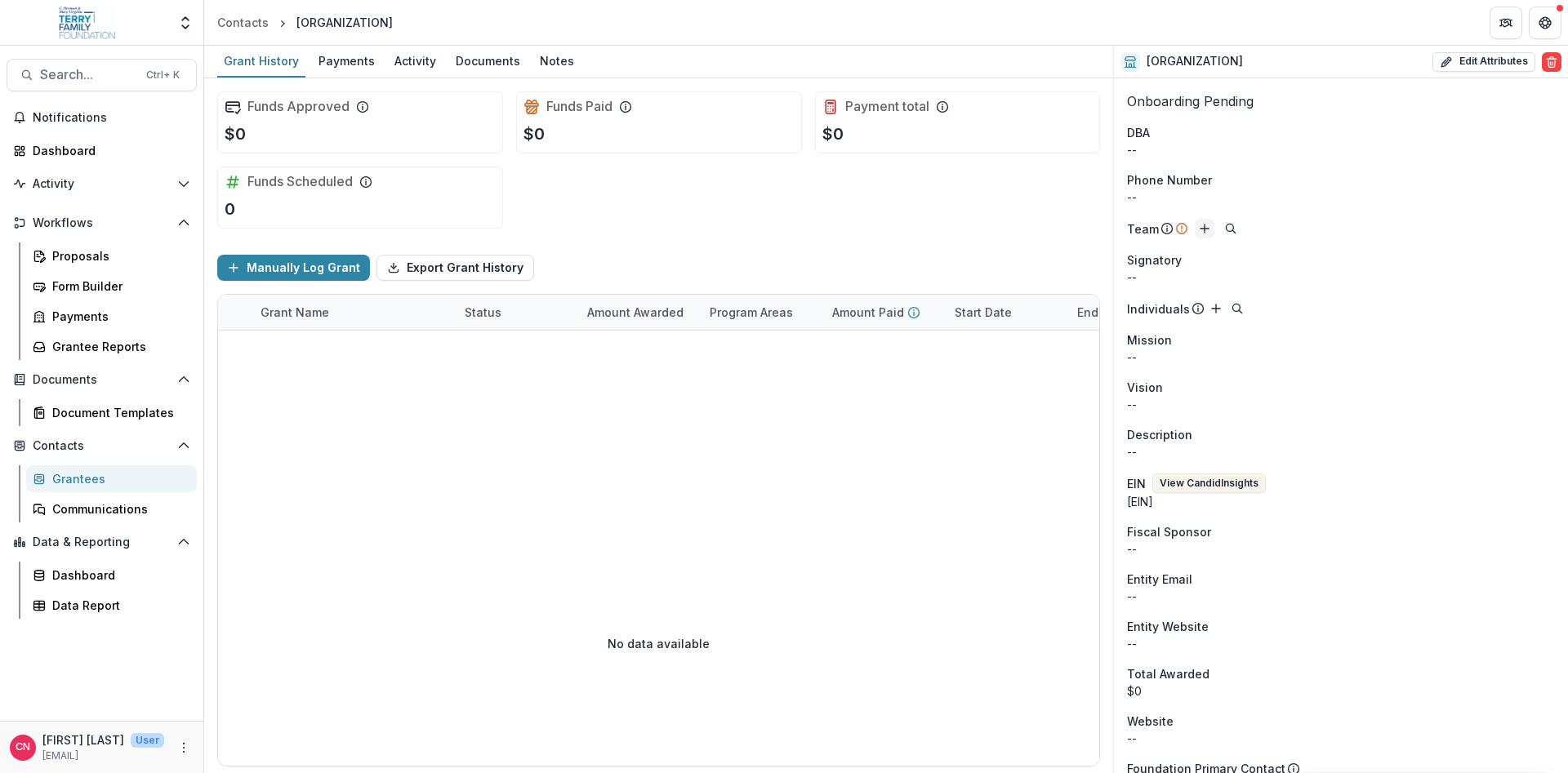 click 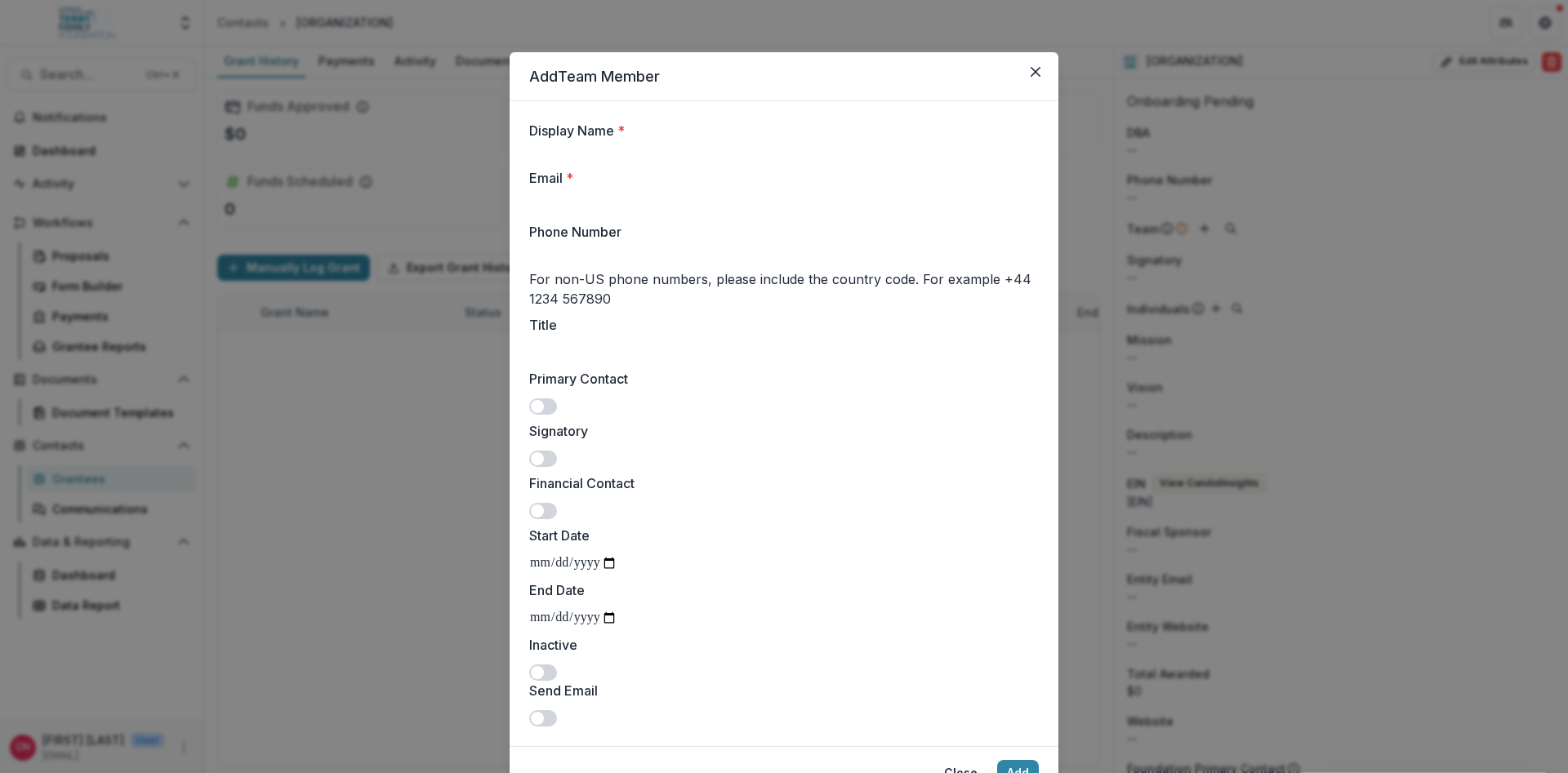 click on "Display Name *" at bounding box center [595, 158] 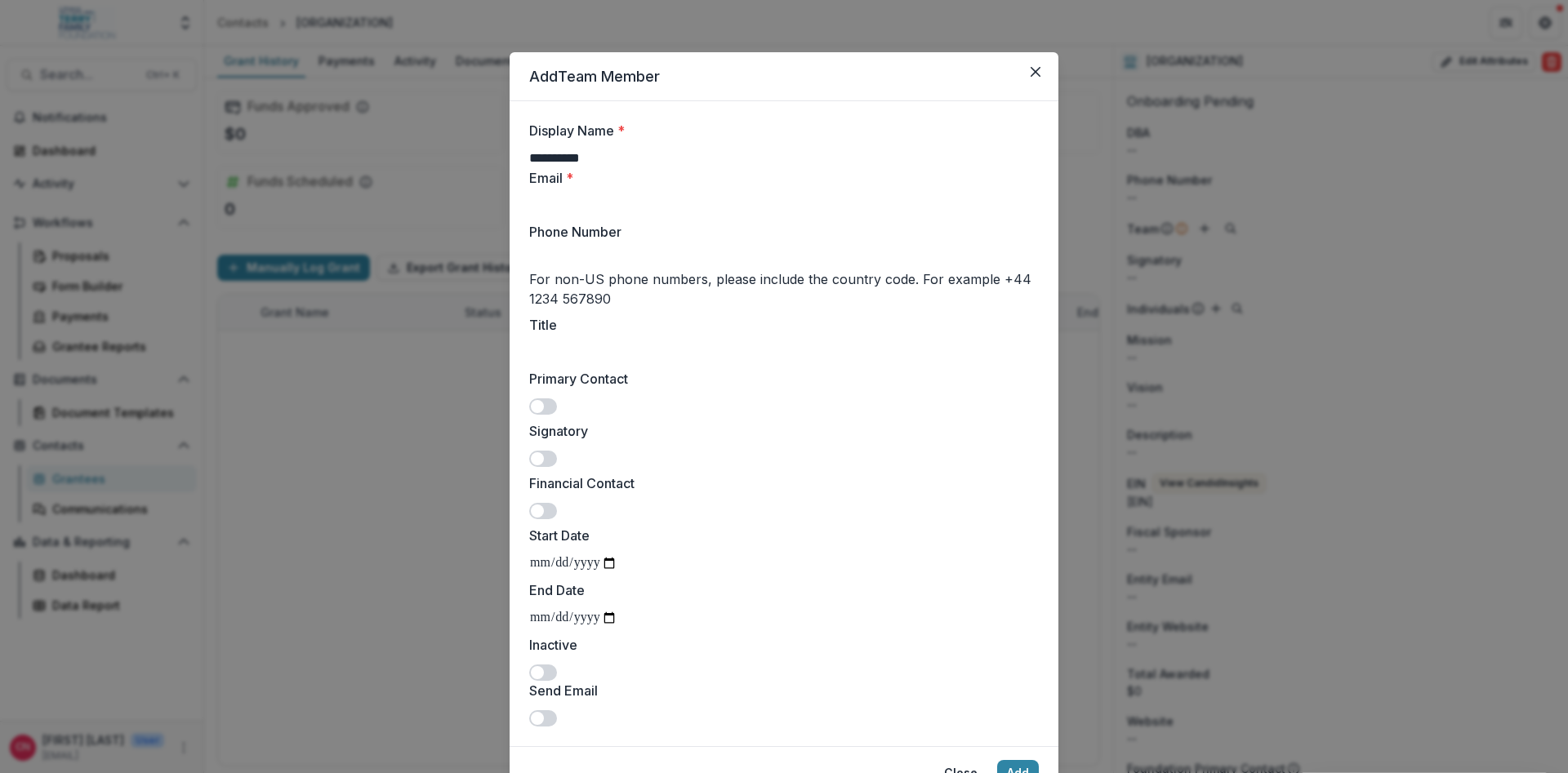 type on "**********" 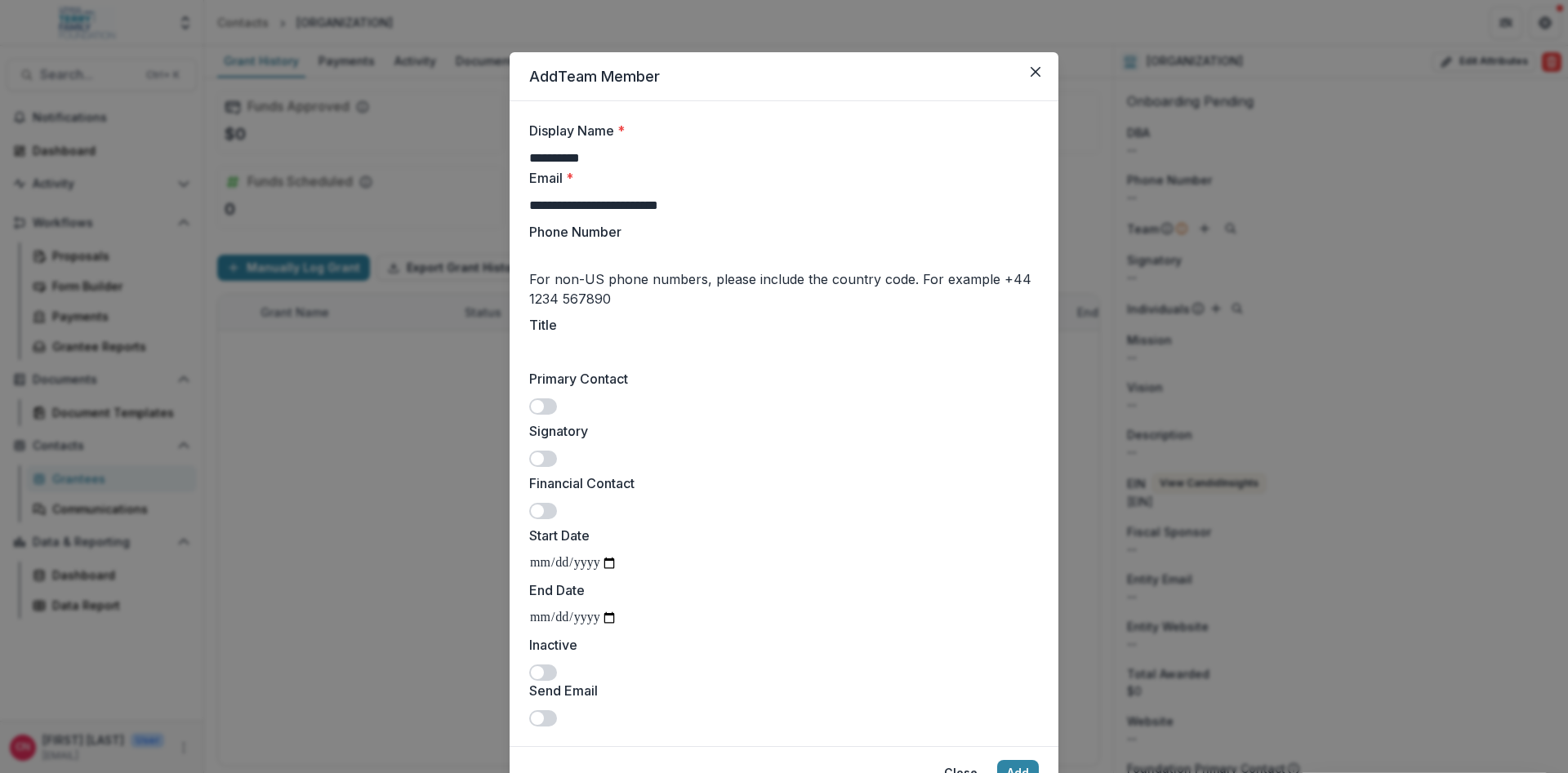 type on "**********" 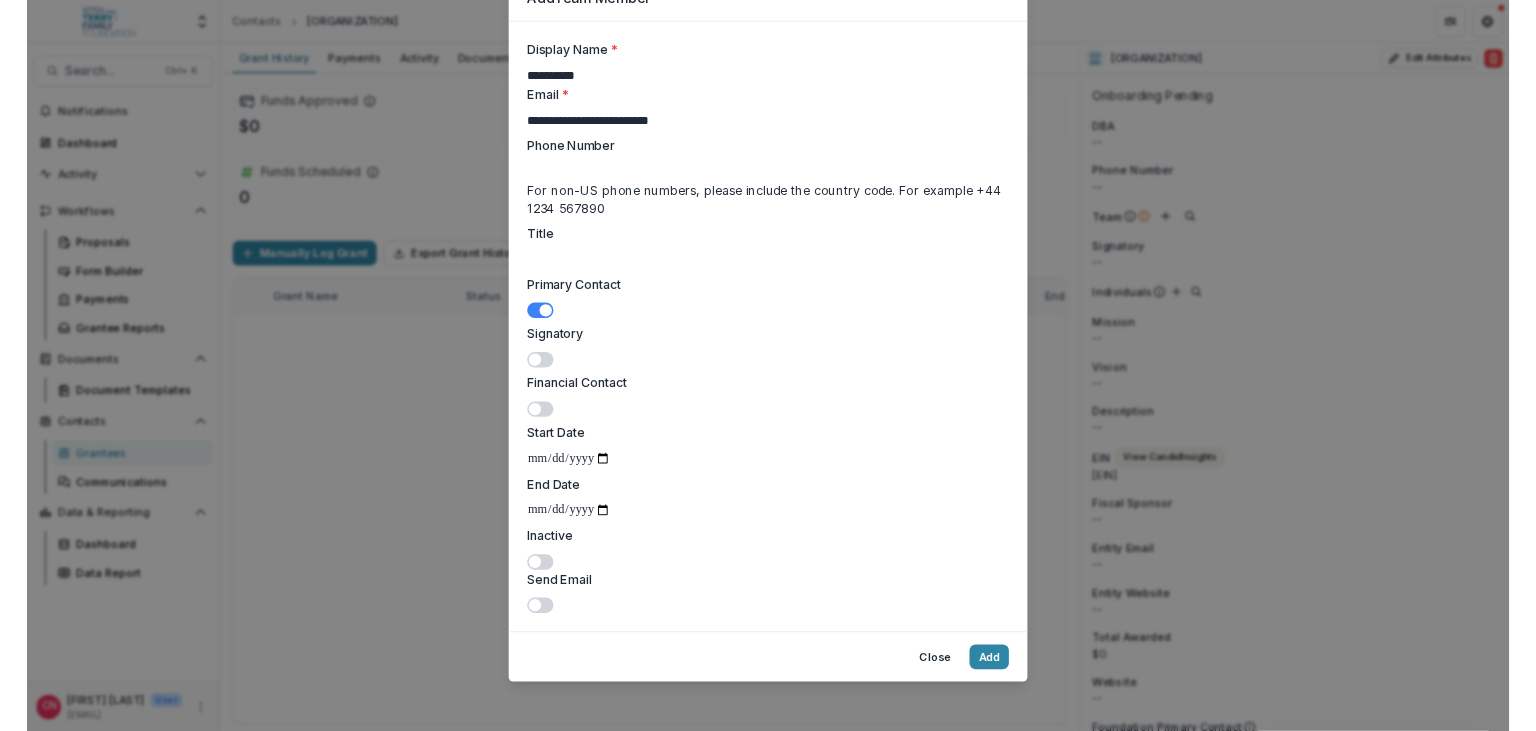 scroll, scrollTop: 171, scrollLeft: 0, axis: vertical 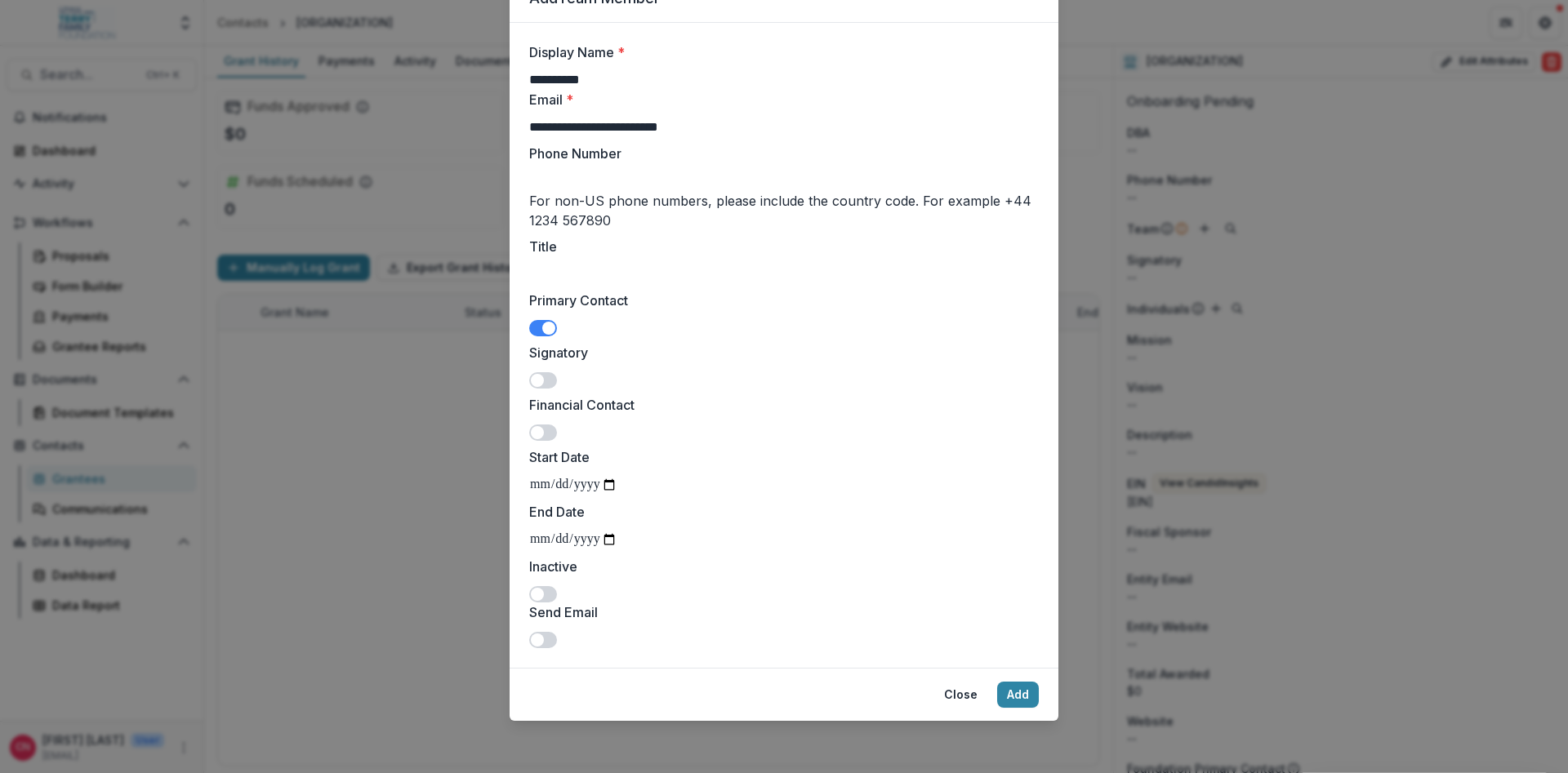 click at bounding box center [537, 640] 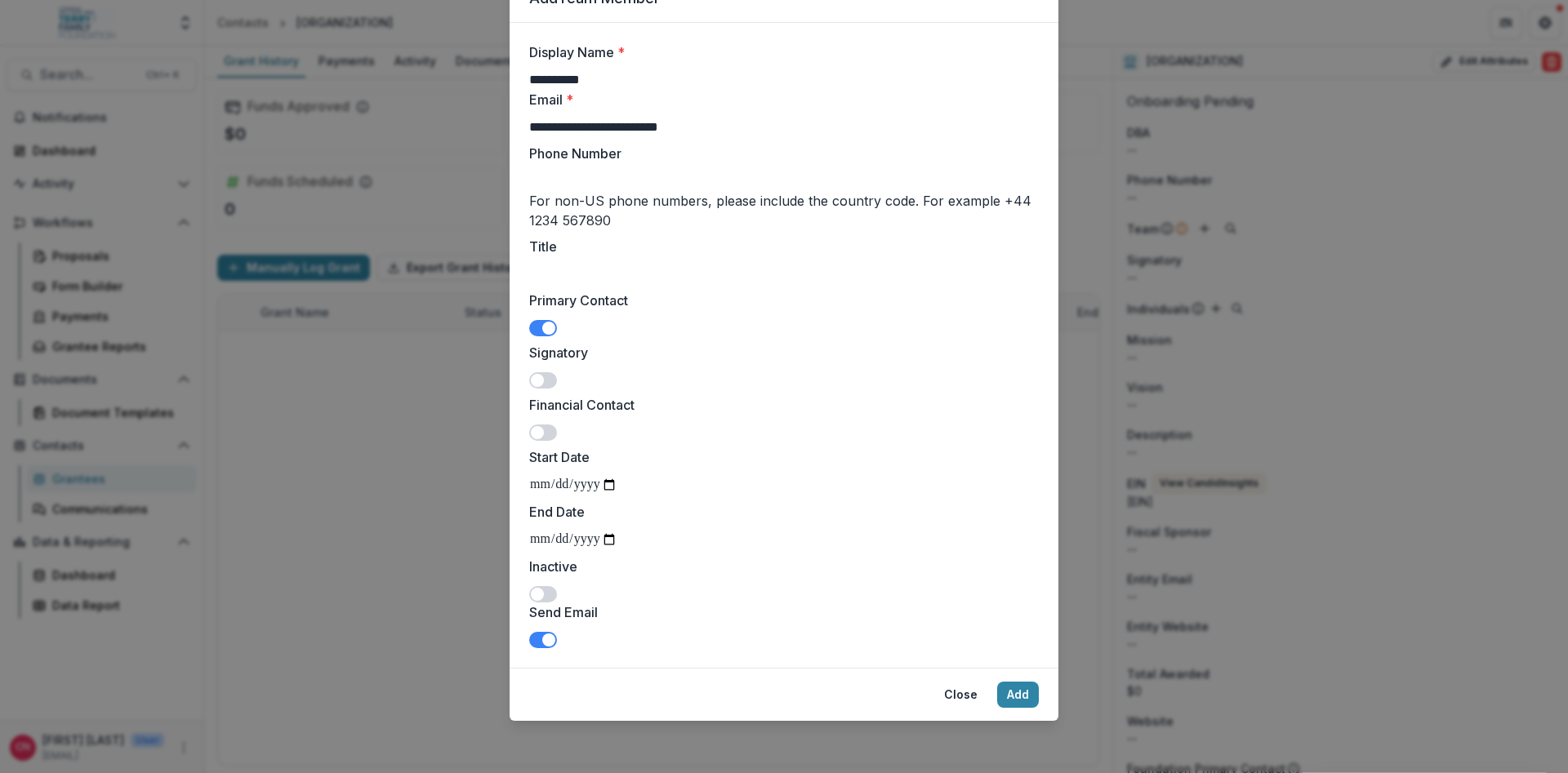 drag, startPoint x: 1011, startPoint y: 695, endPoint x: 962, endPoint y: 664, distance: 57.982756 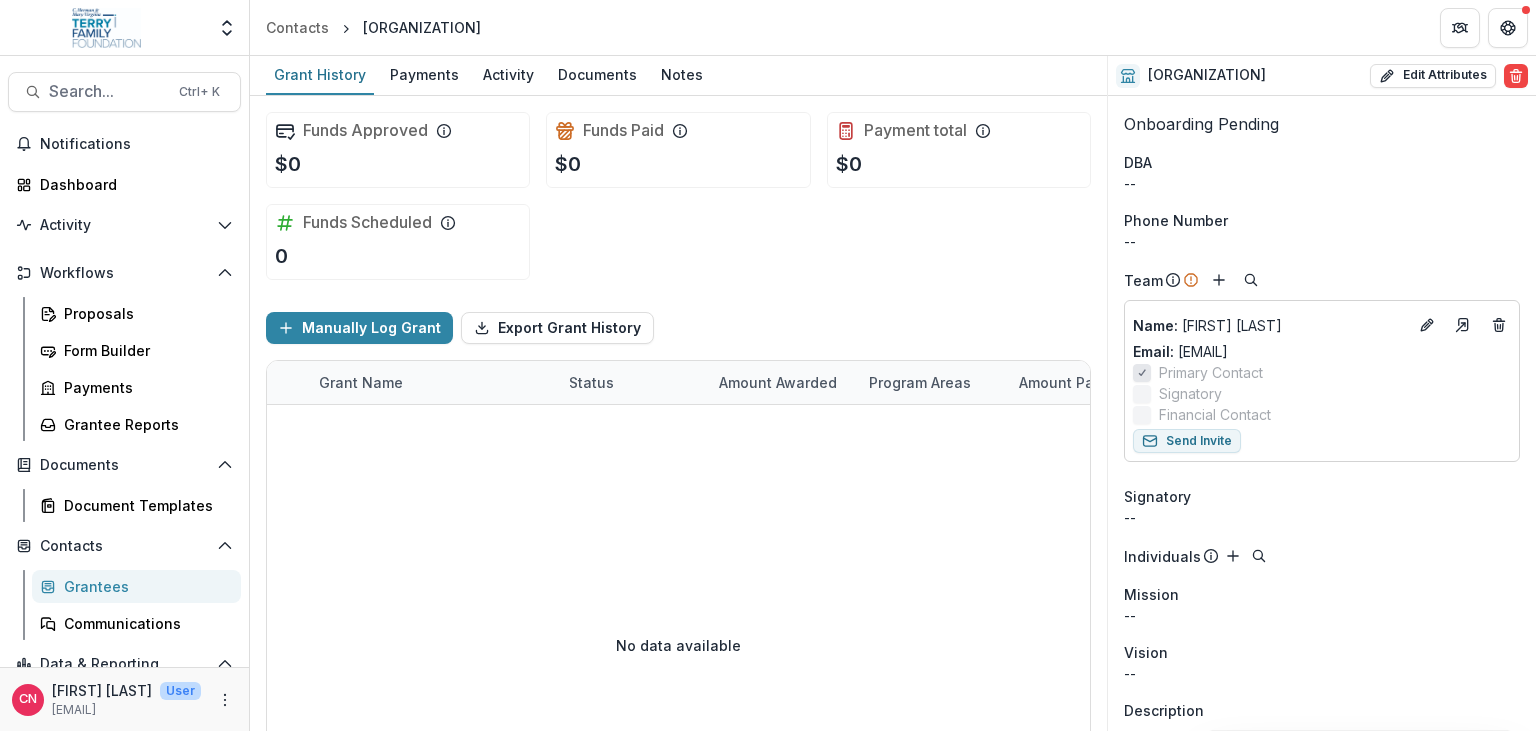 click on "No data available" at bounding box center (678, 645) 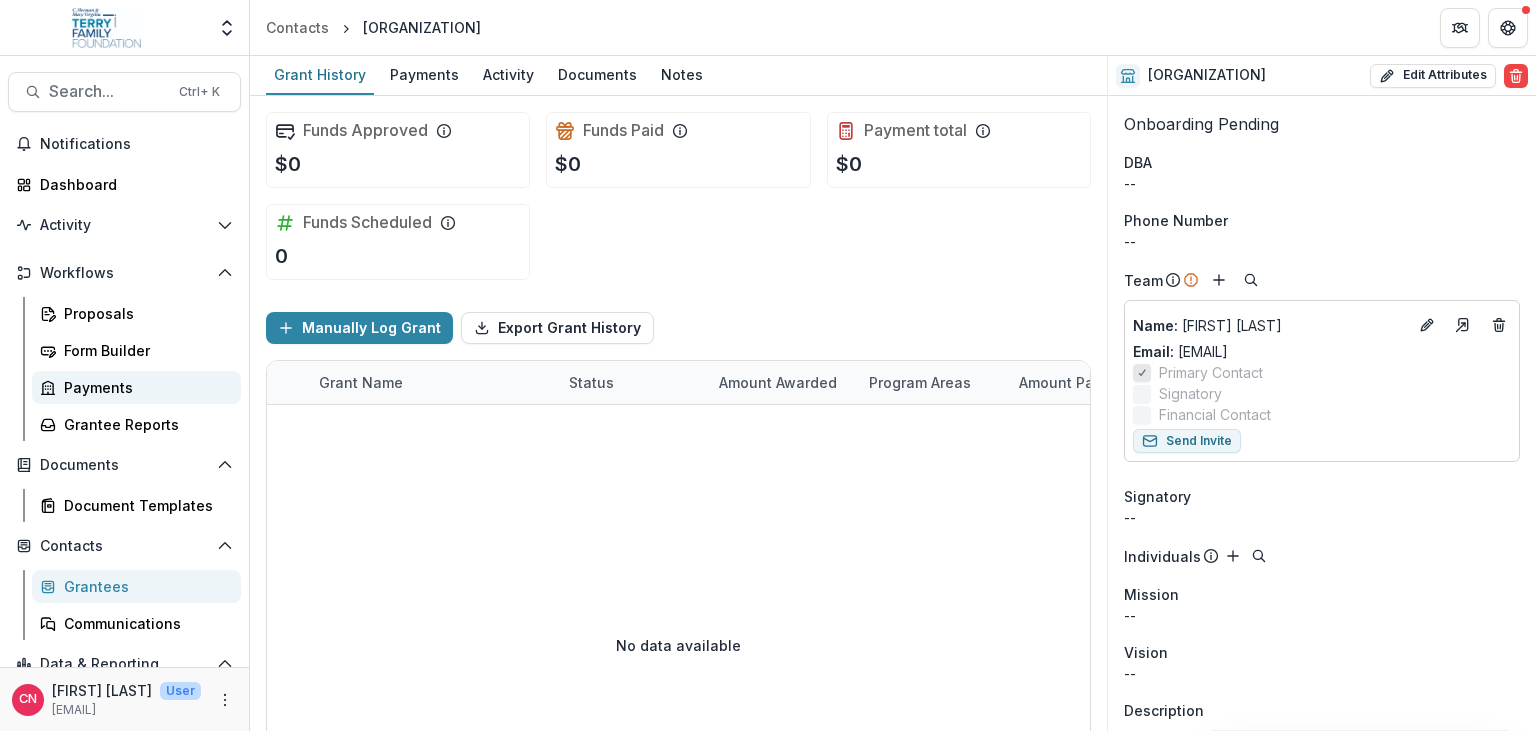 scroll, scrollTop: 90, scrollLeft: 0, axis: vertical 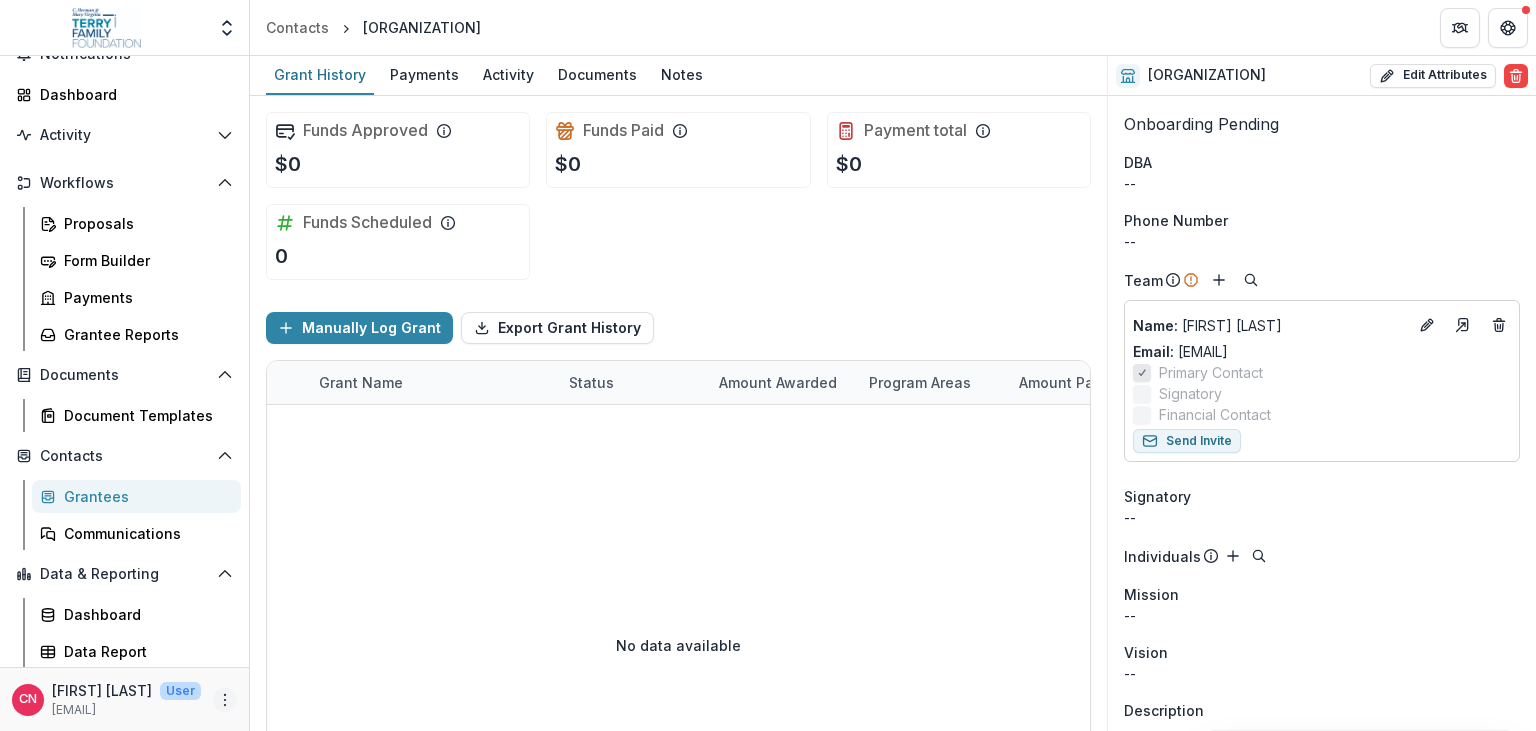 click 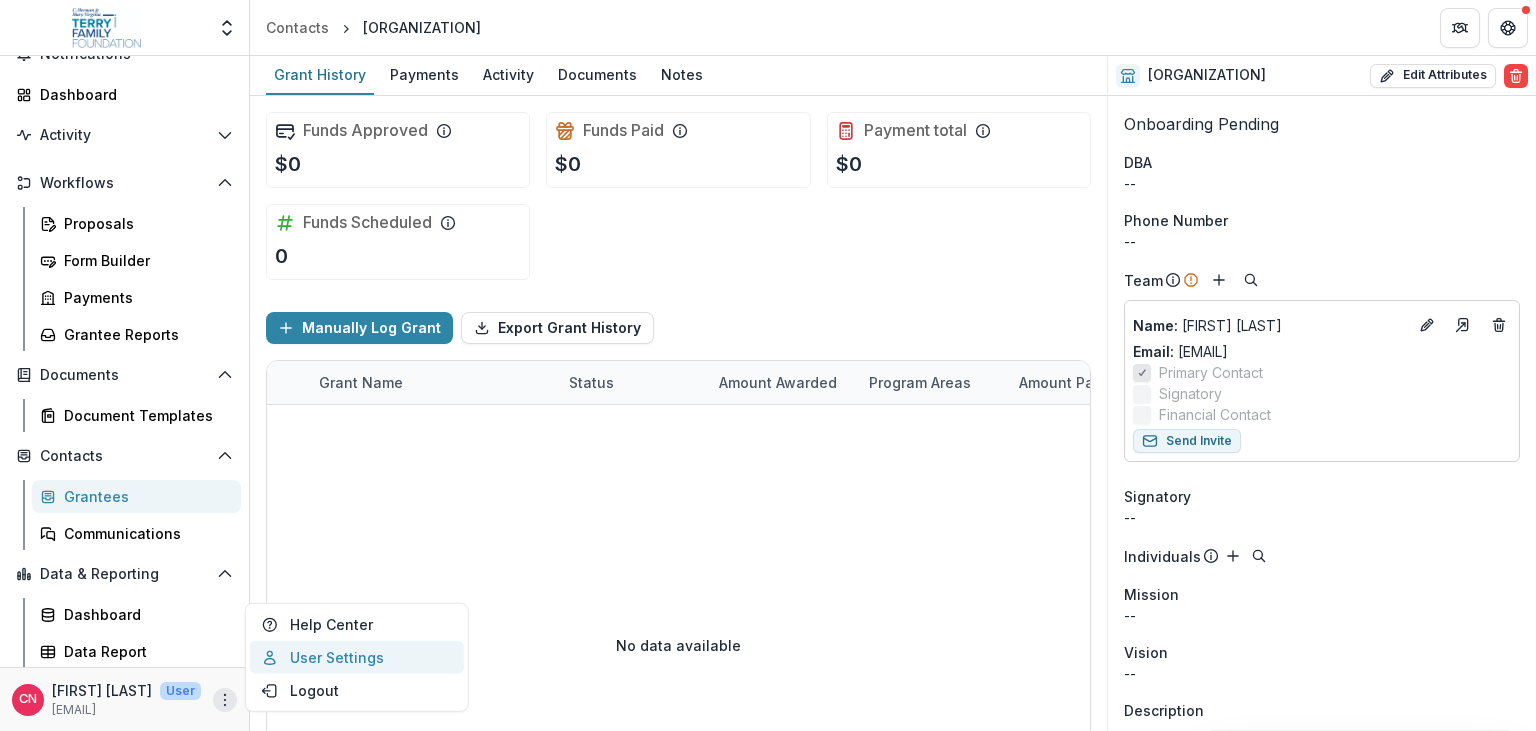 click on "User Settings" at bounding box center [357, 657] 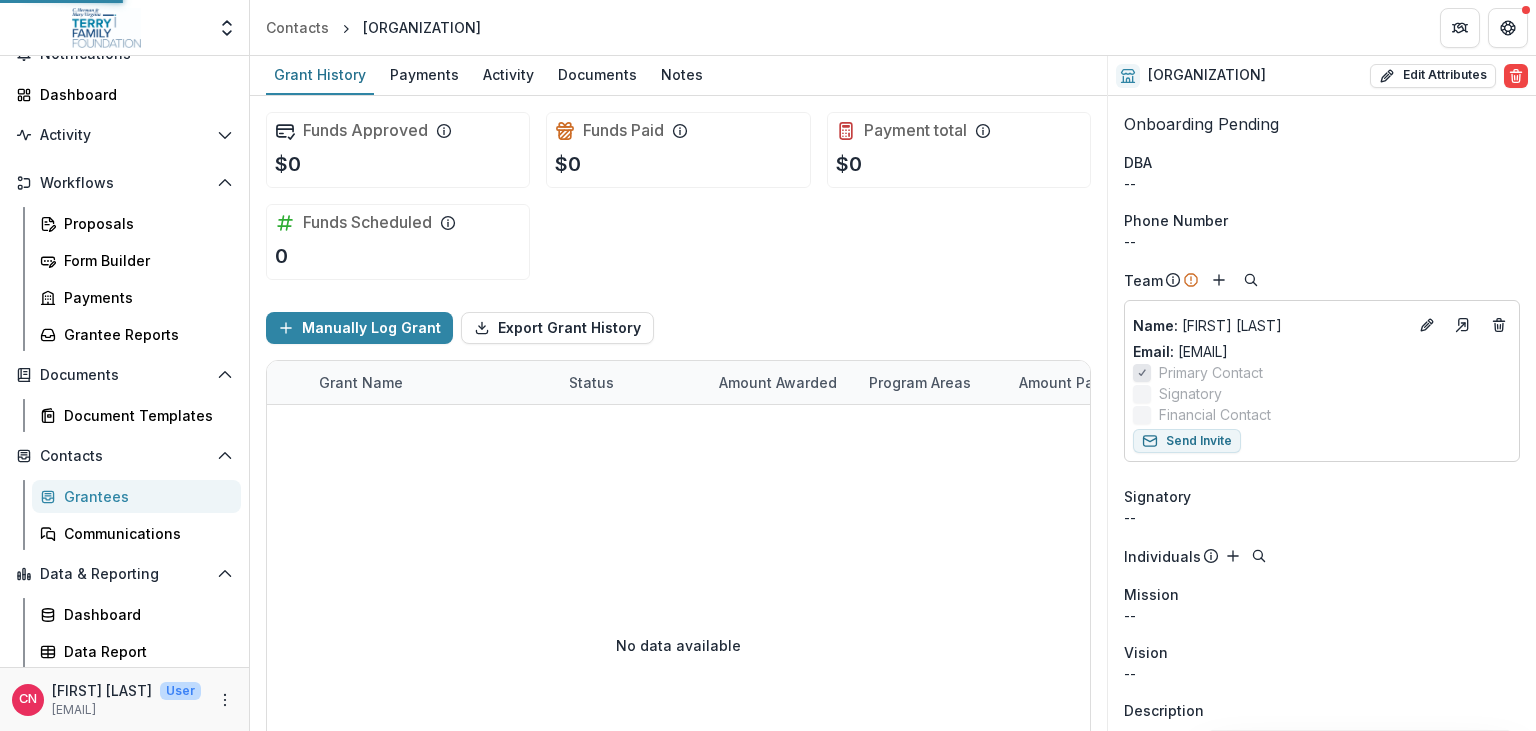select on "**********" 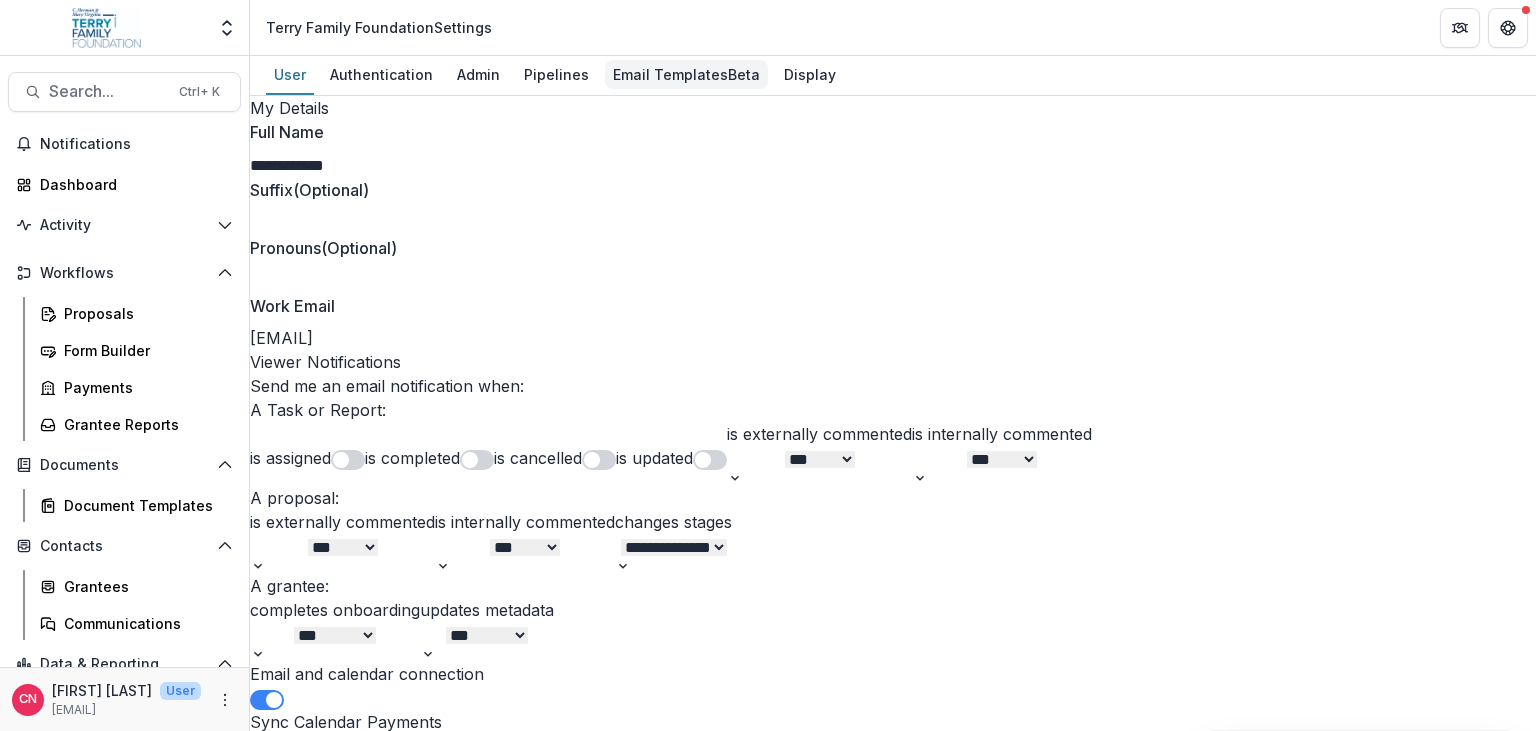 click on "Email Templates   Beta" at bounding box center [686, 74] 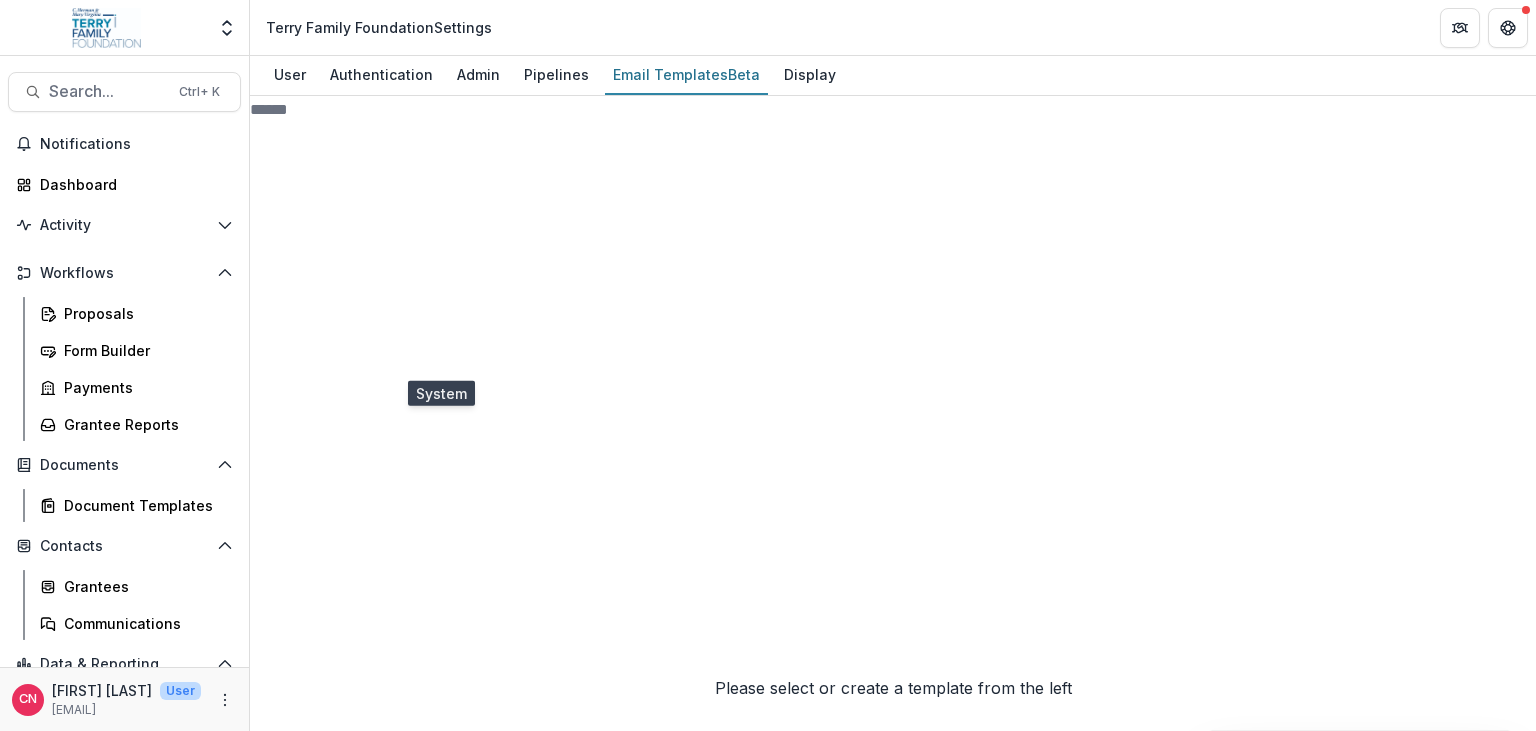 click on "System" at bounding box center [278, 1006] 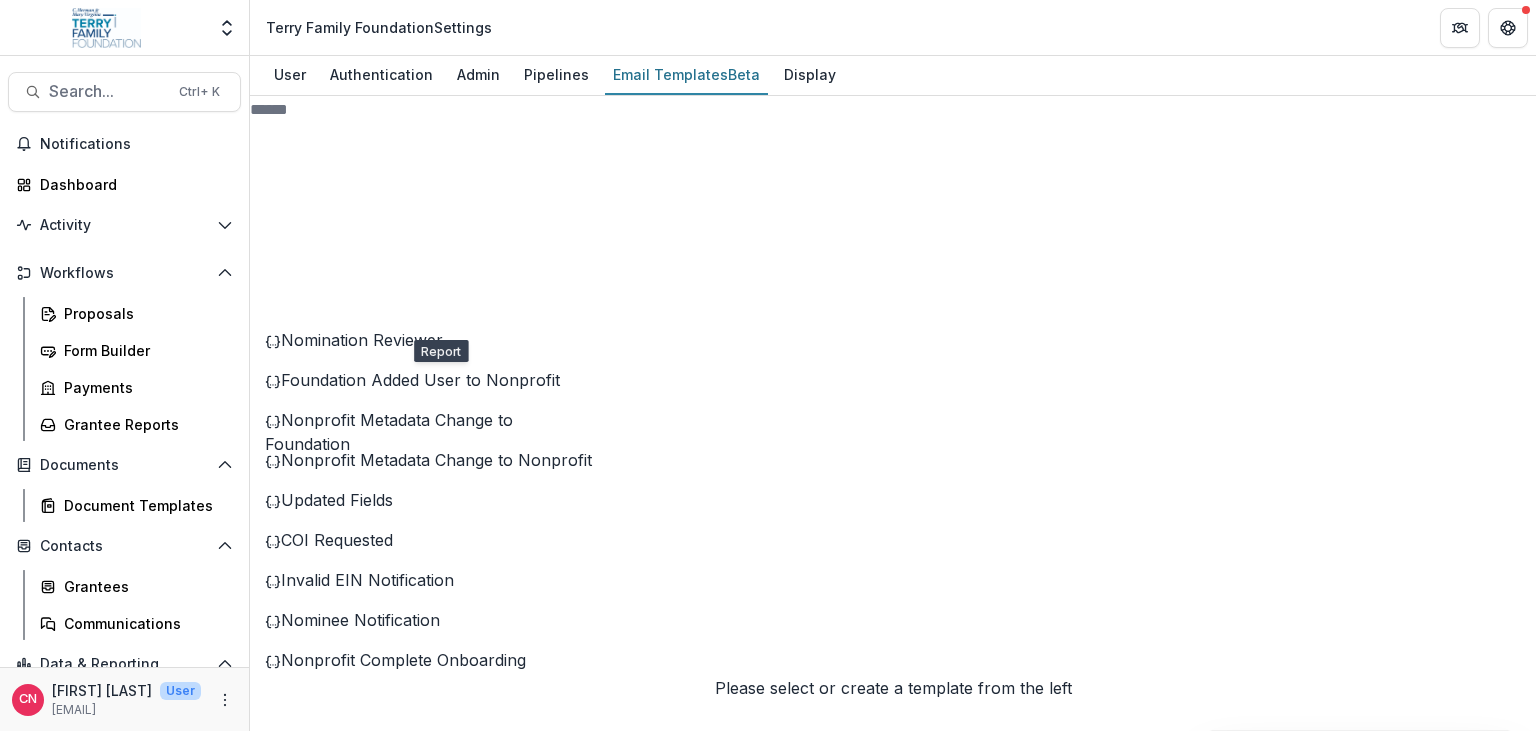 scroll, scrollTop: 0, scrollLeft: 0, axis: both 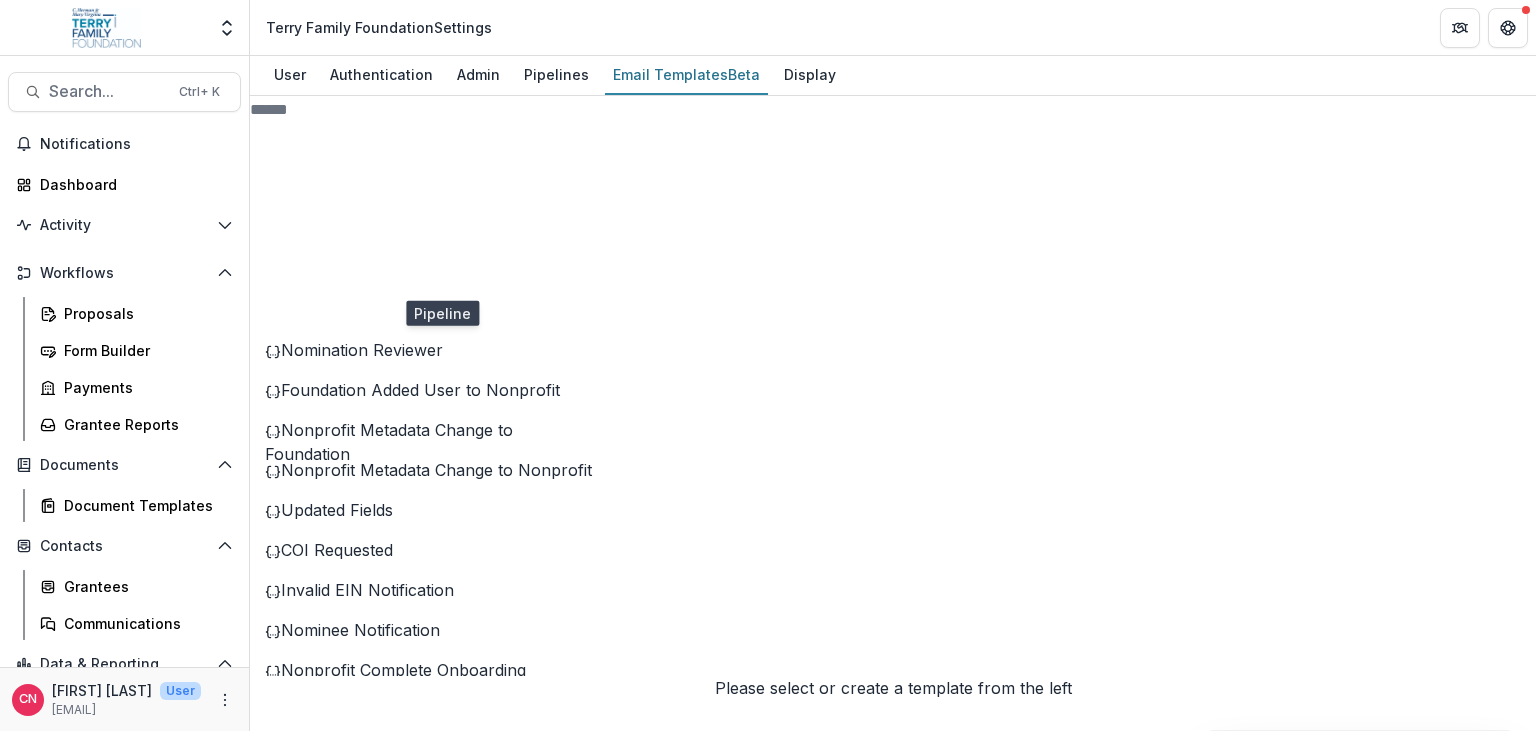 click on "Pipeline" at bounding box center [279, 926] 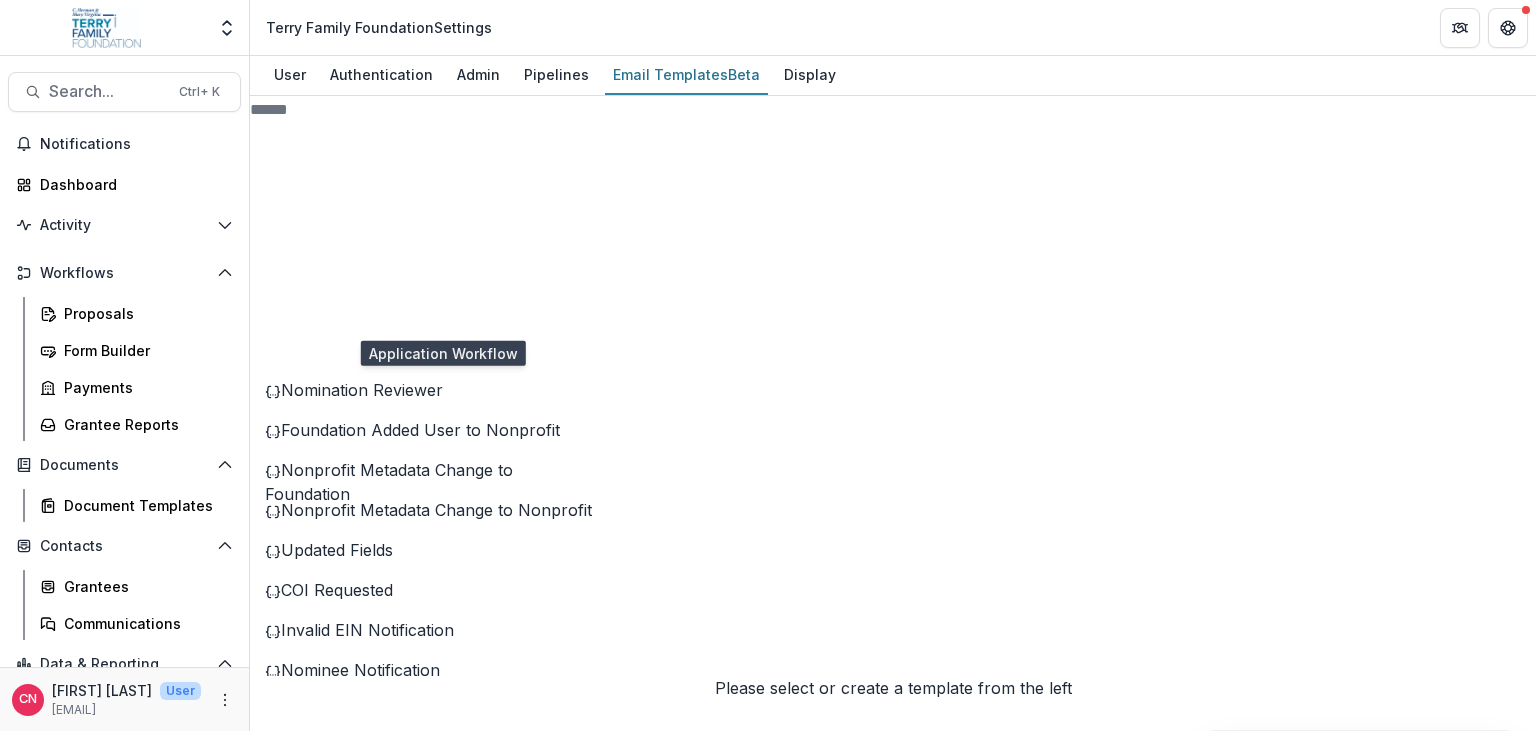 click on "Application Workflow" at bounding box center (347, 936) 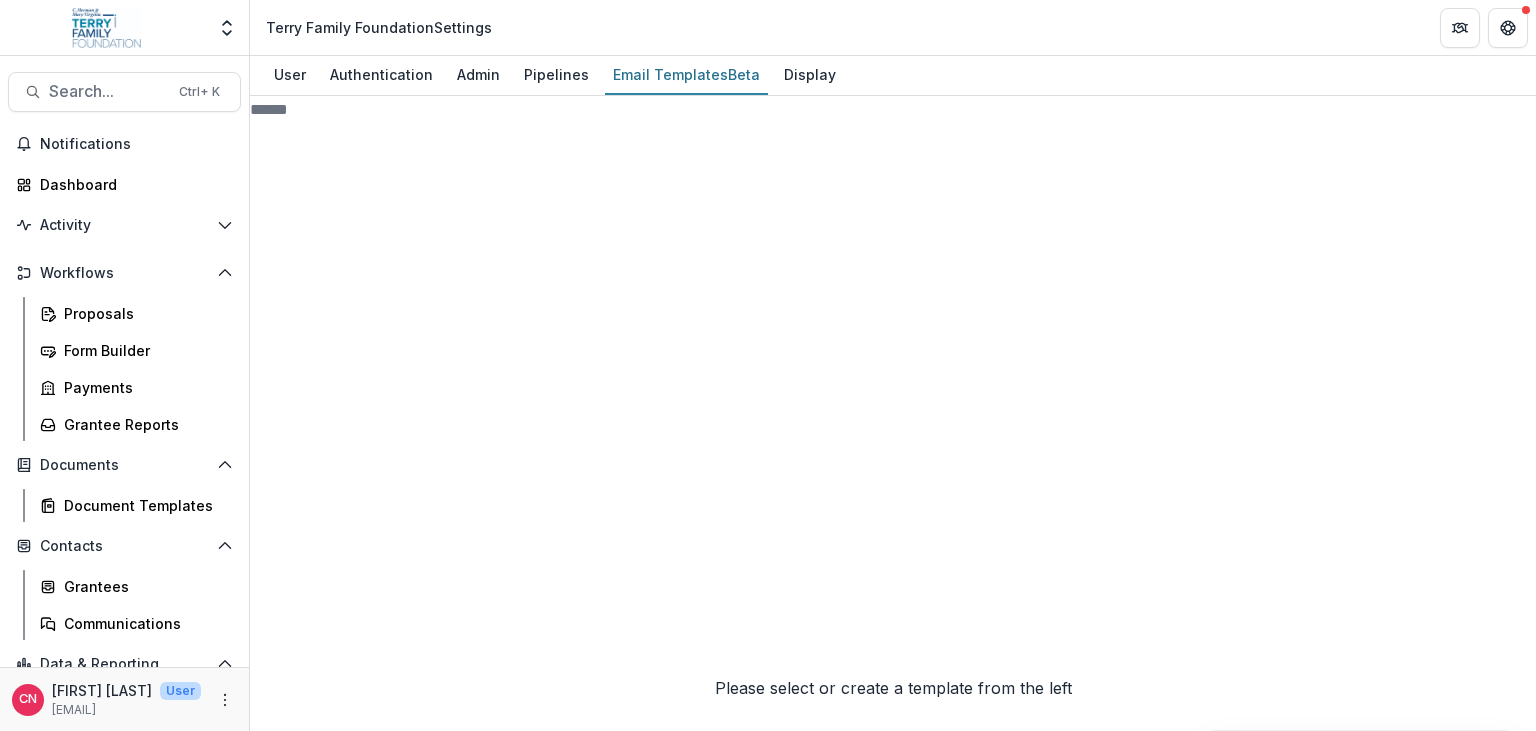 scroll, scrollTop: 115, scrollLeft: 0, axis: vertical 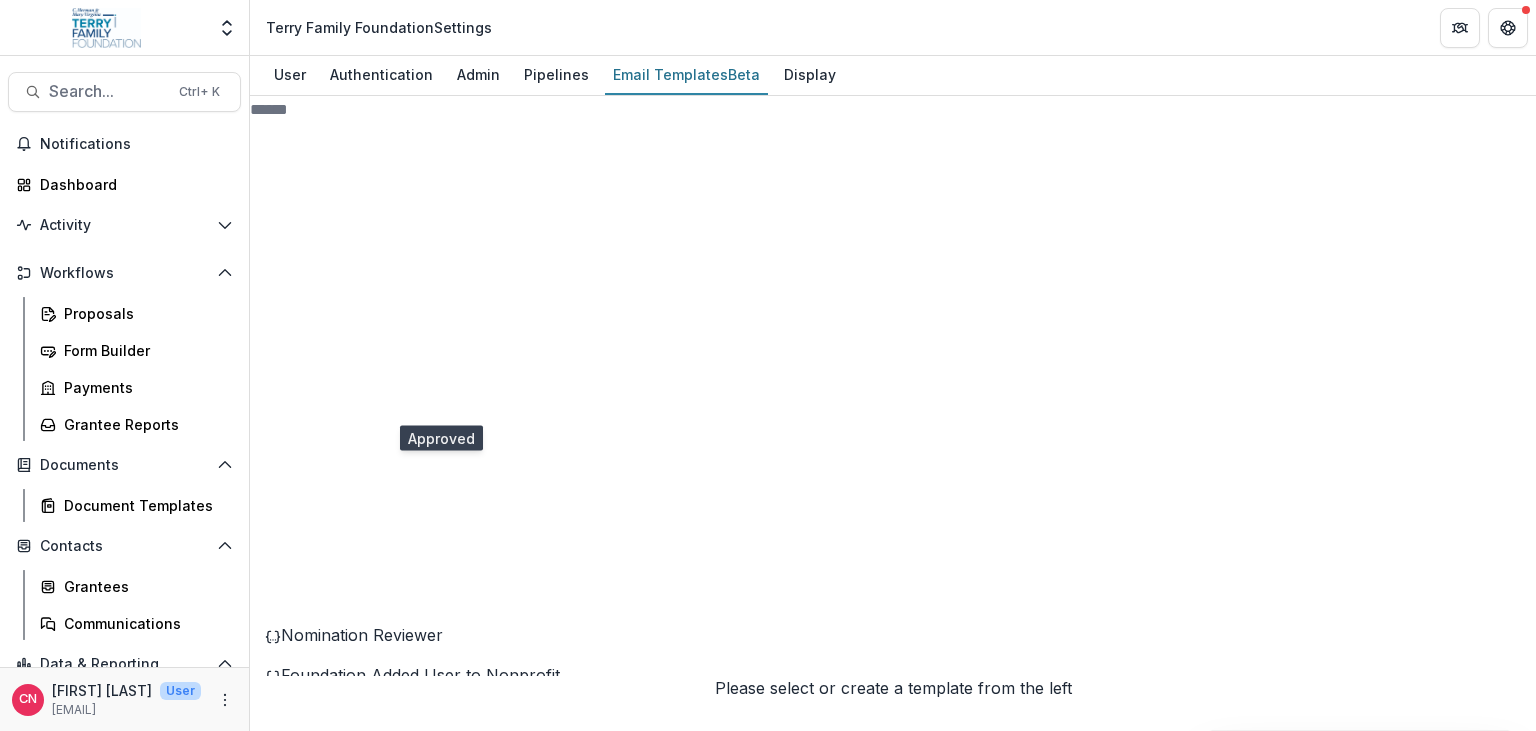 click on "Approved" at bounding box center (318, 991) 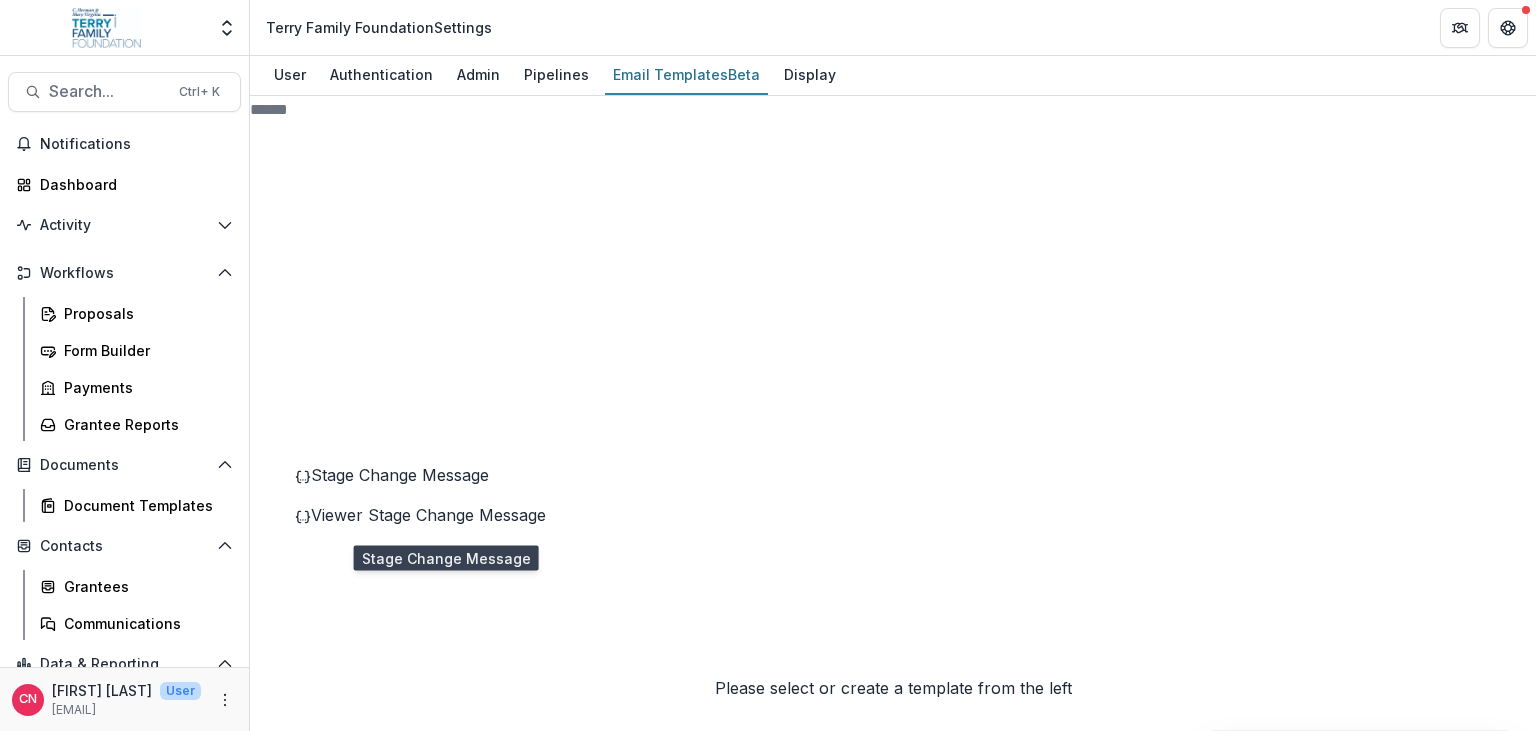 click on "Stage Change Message" at bounding box center [400, 475] 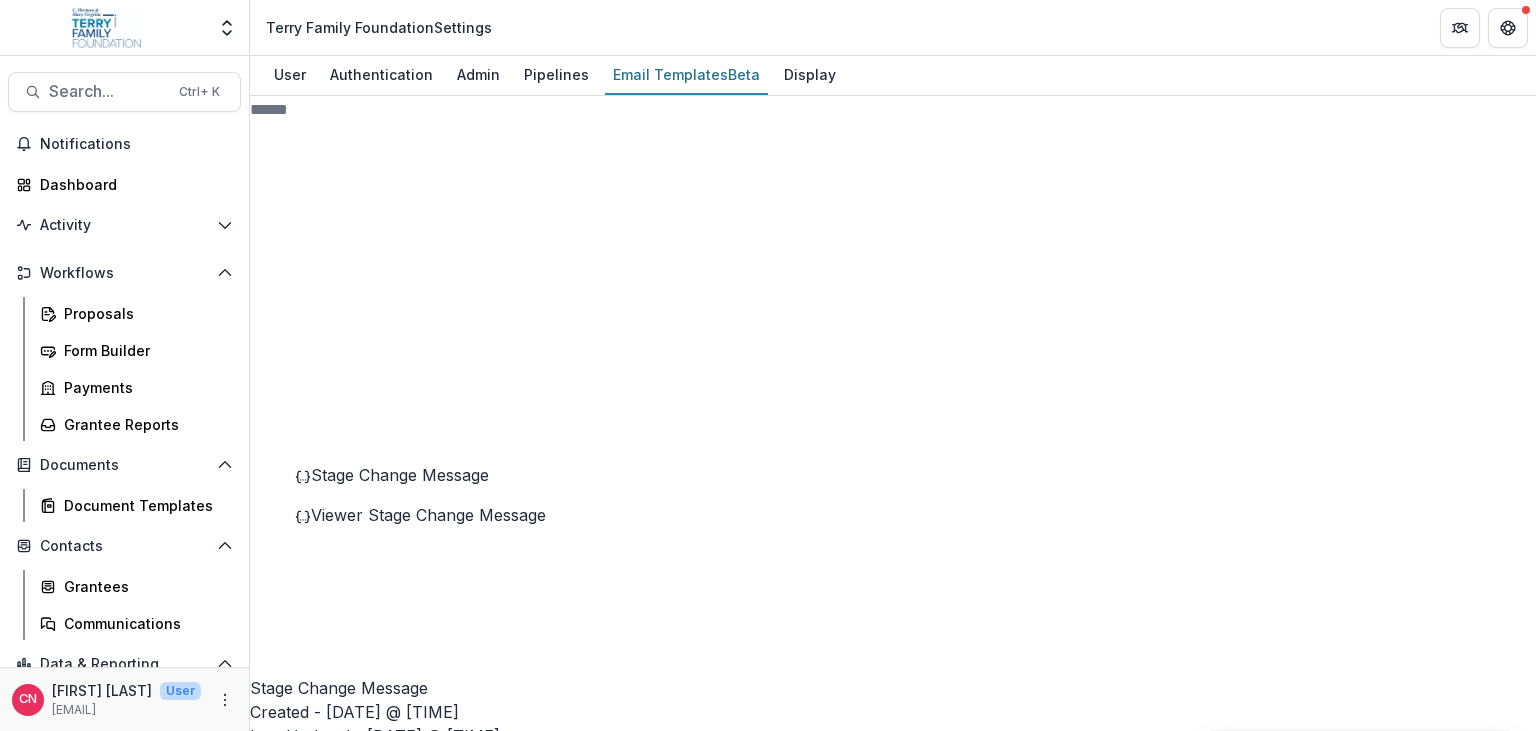 scroll, scrollTop: 230, scrollLeft: 0, axis: vertical 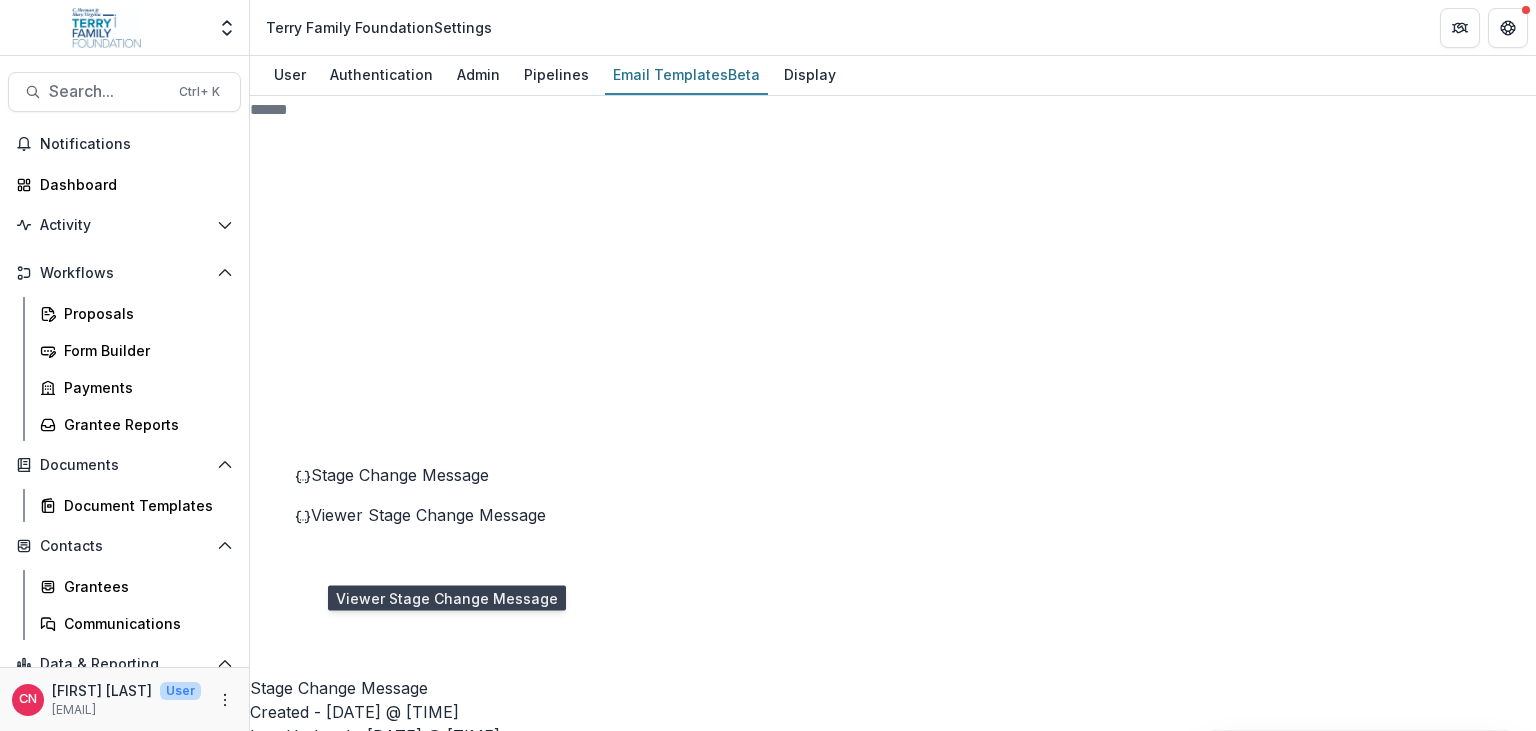 click on "Viewer Stage Change Message" at bounding box center [428, 515] 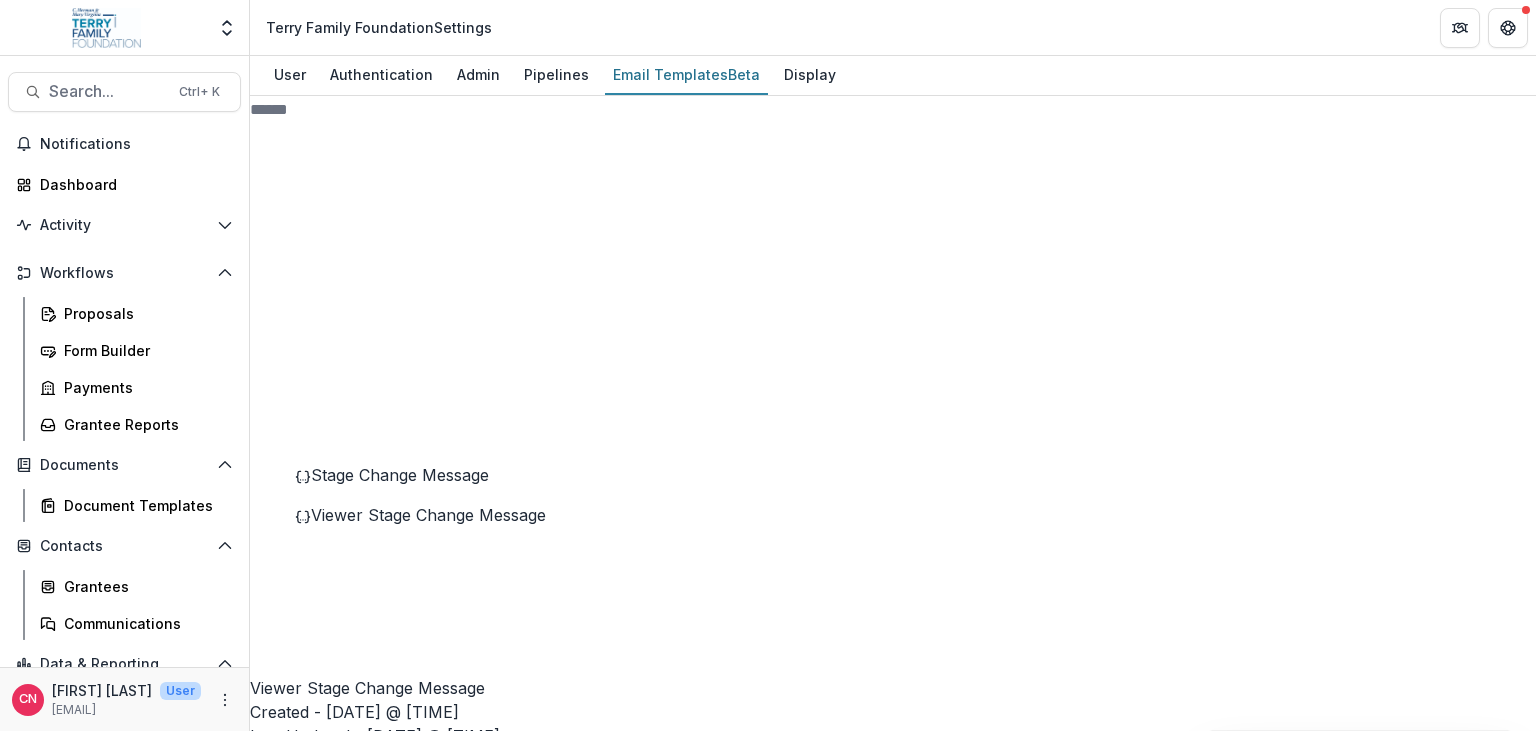 scroll, scrollTop: 0, scrollLeft: 0, axis: both 